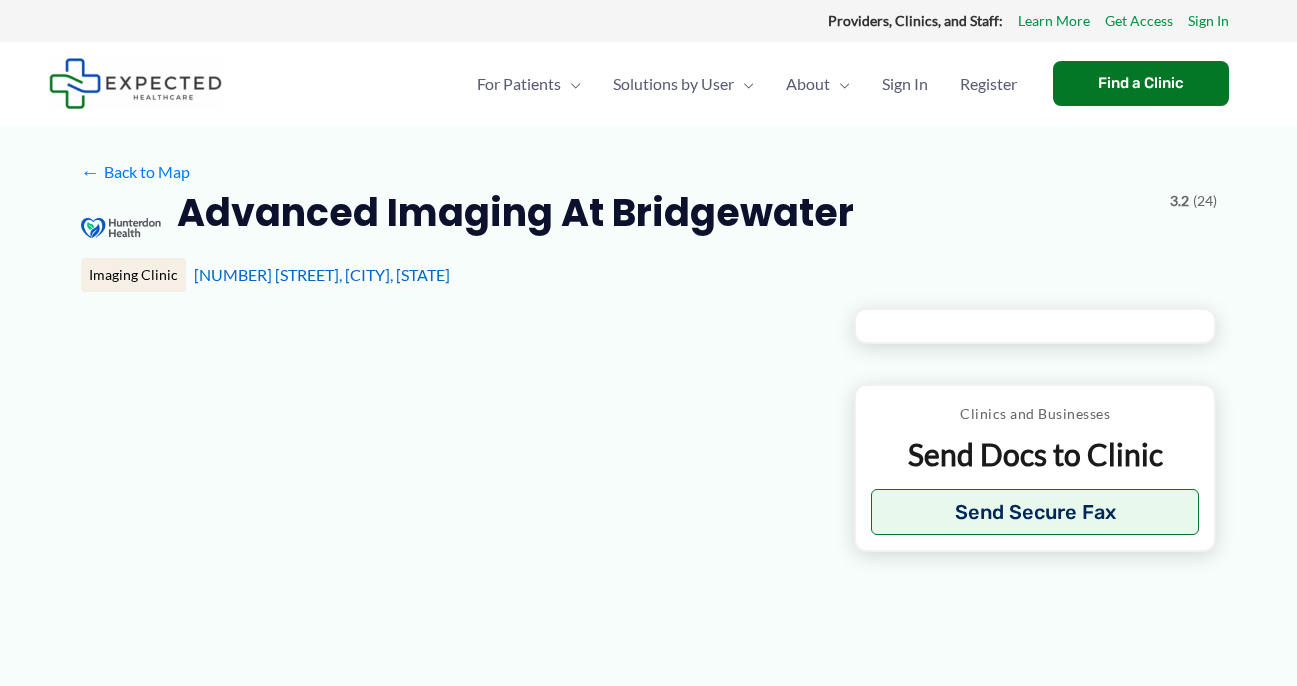 scroll, scrollTop: 0, scrollLeft: 0, axis: both 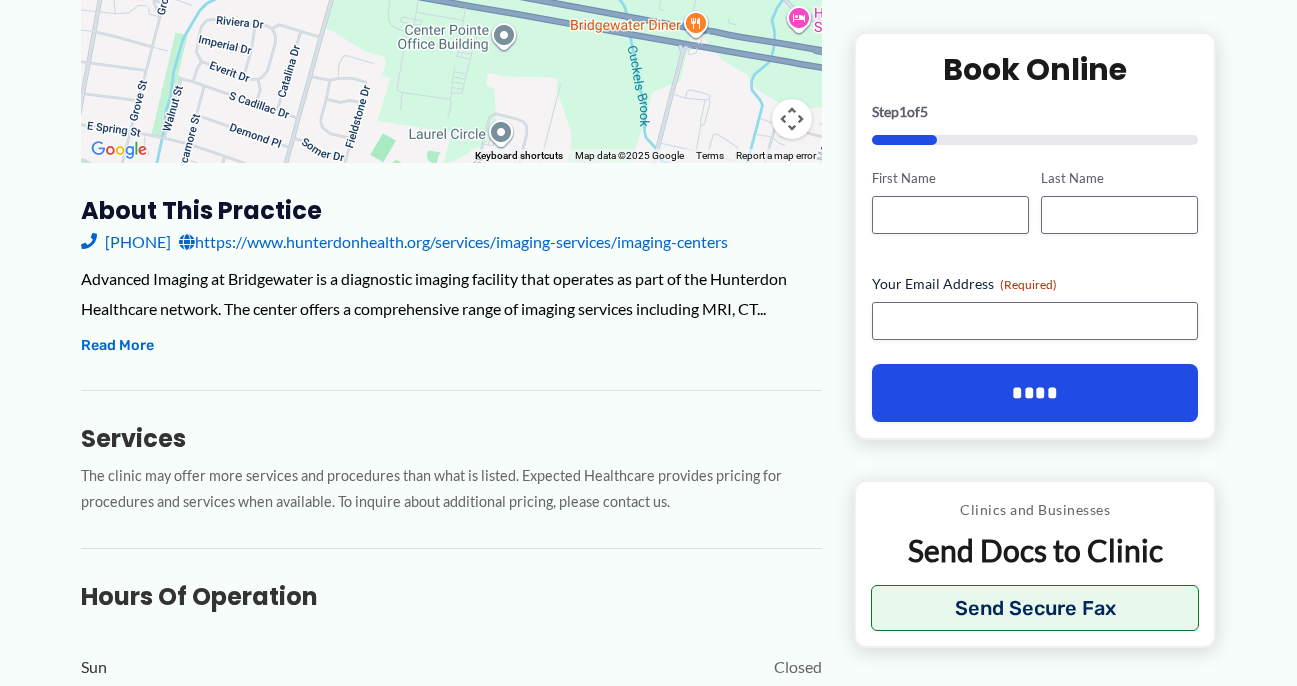 click on "https://www.hunterdonhealth.org/services/imaging-services/imaging-centers" at bounding box center [453, 242] 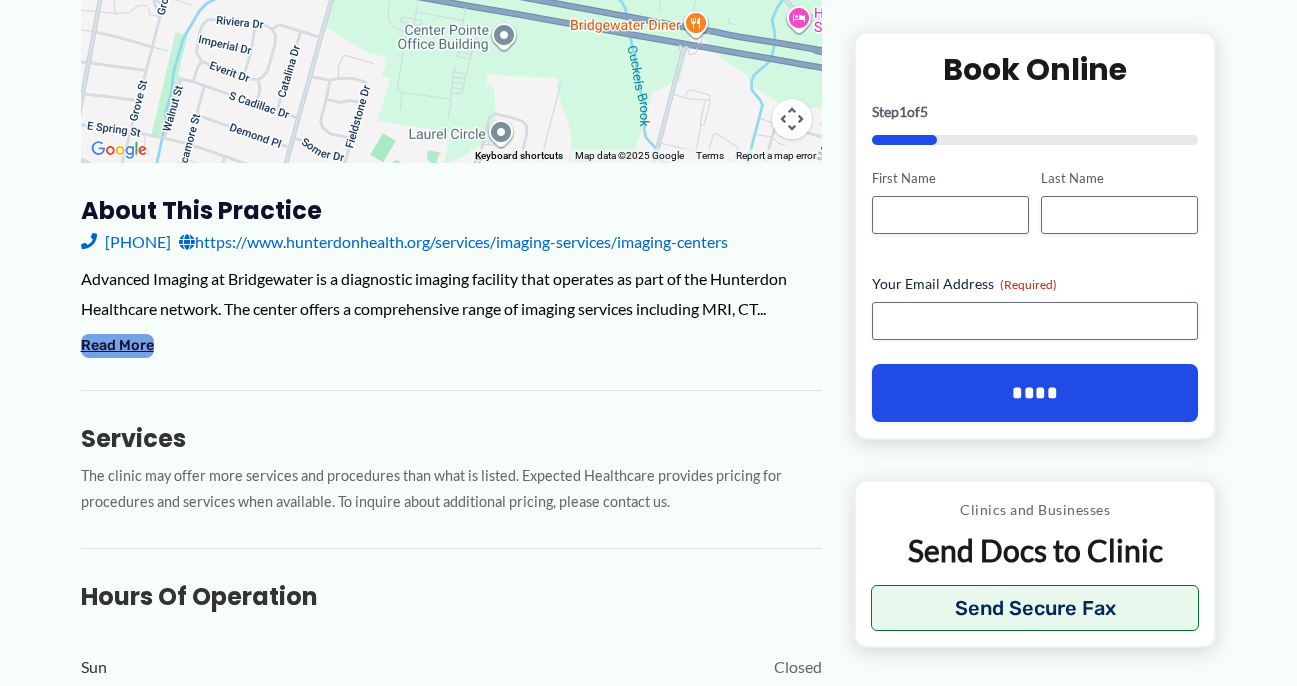 click on "Read More" at bounding box center [117, 346] 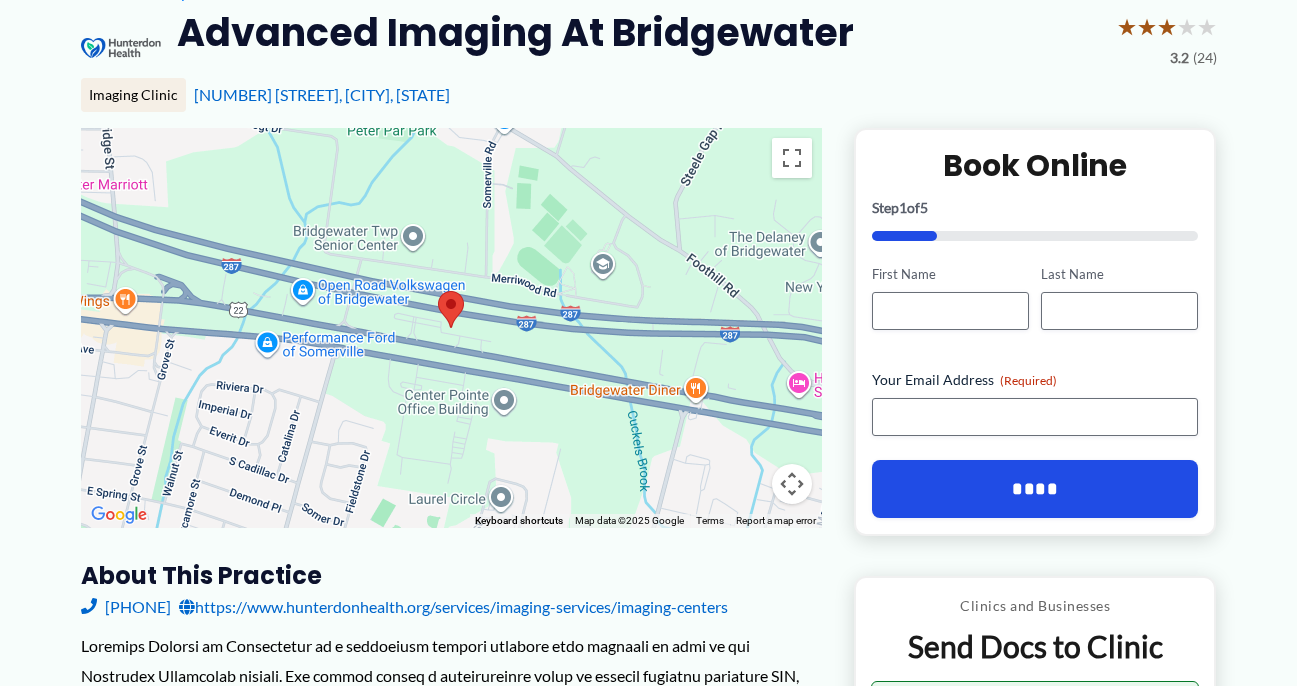 scroll, scrollTop: 175, scrollLeft: 0, axis: vertical 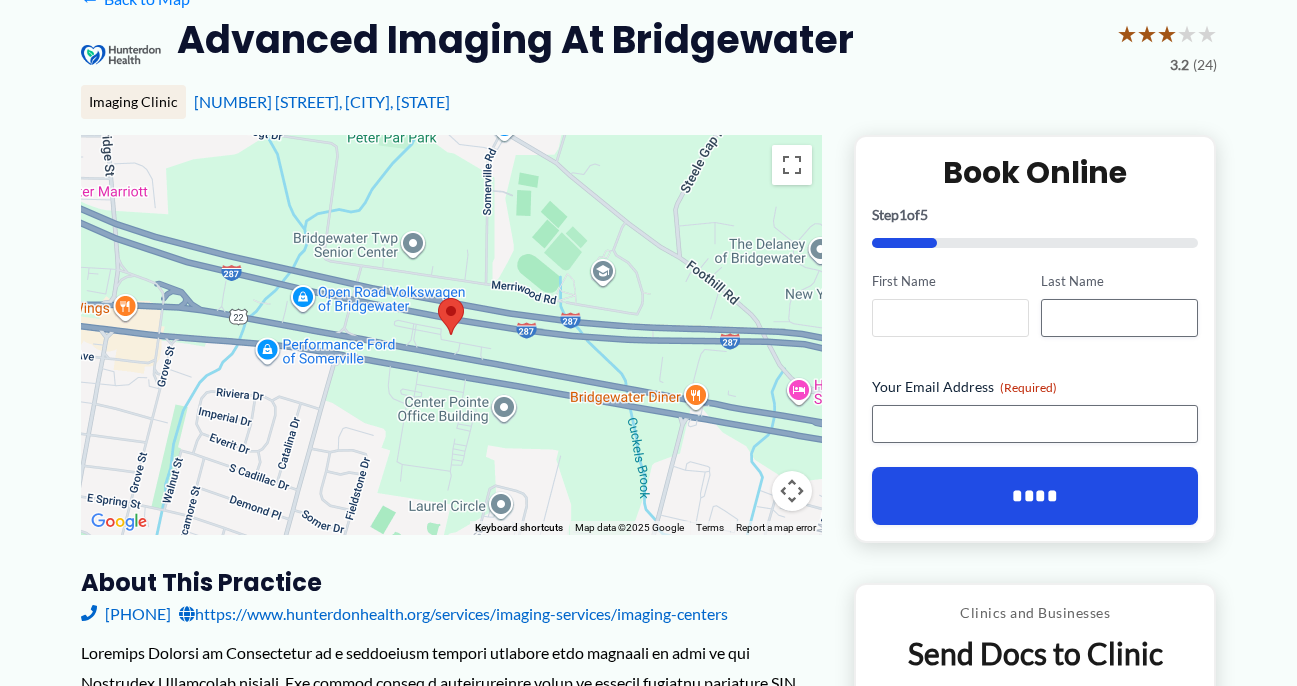 click on "First Name" at bounding box center (950, 318) 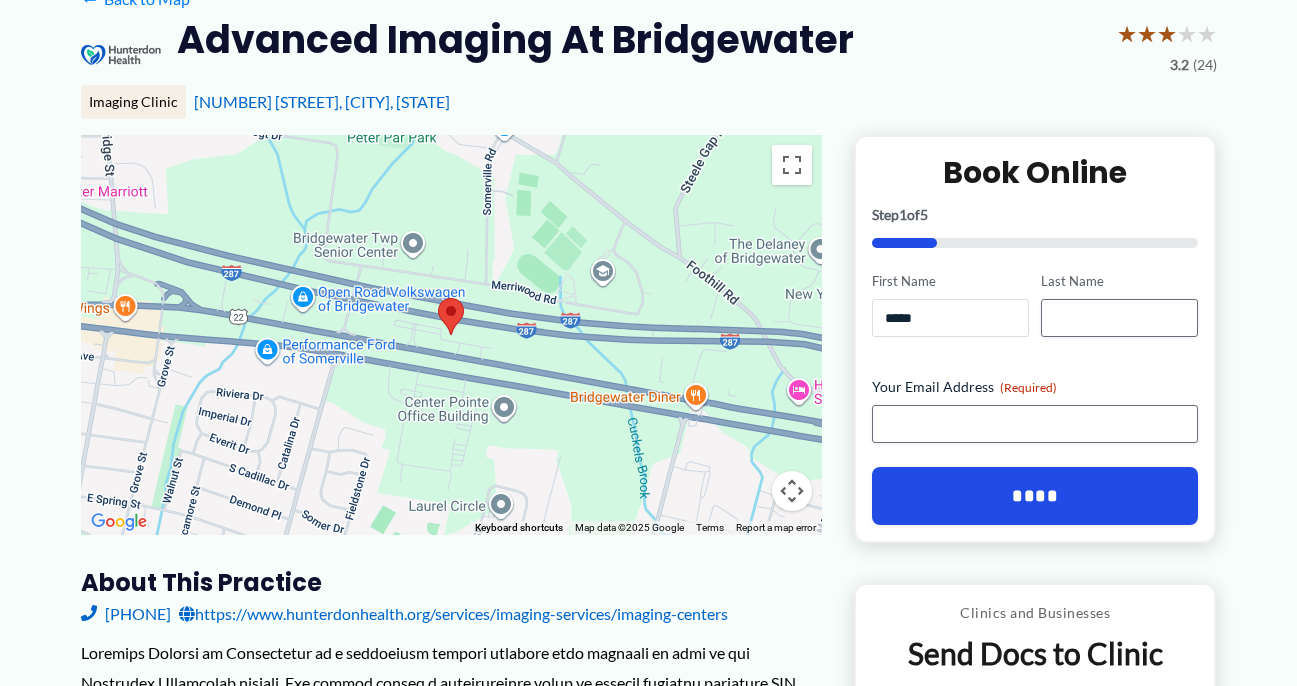 type on "*****" 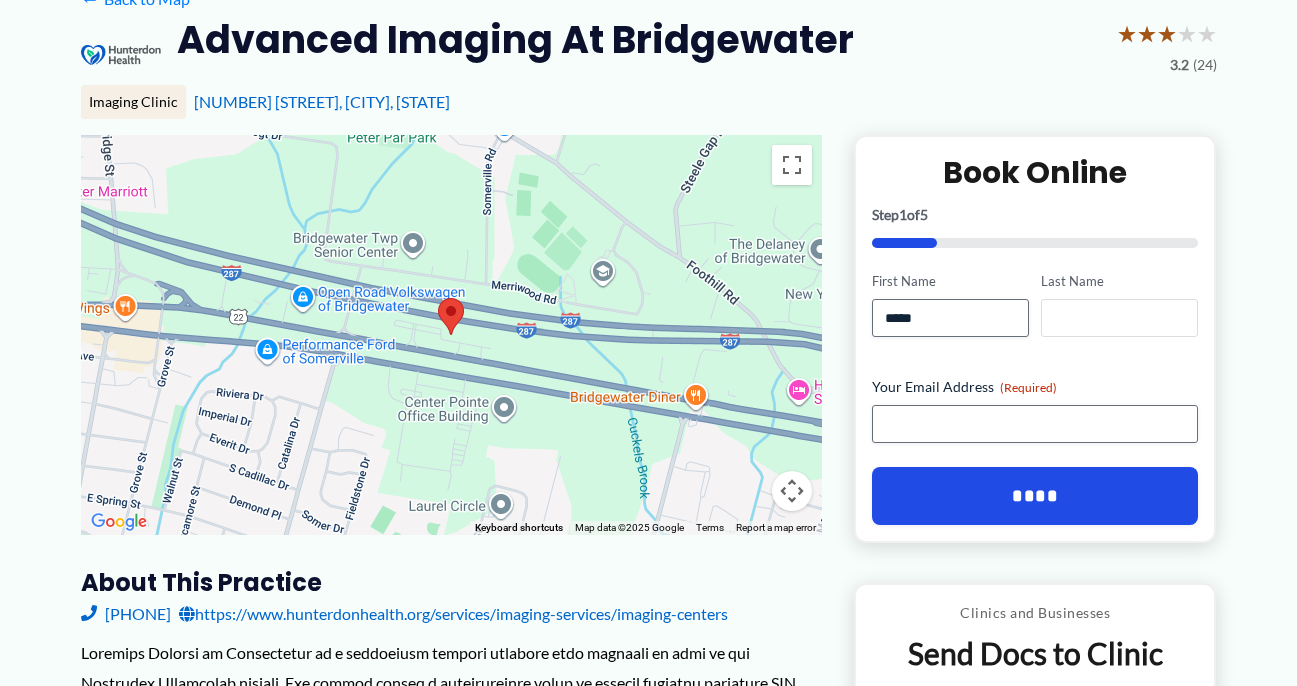 click on "Last Name" at bounding box center (1119, 318) 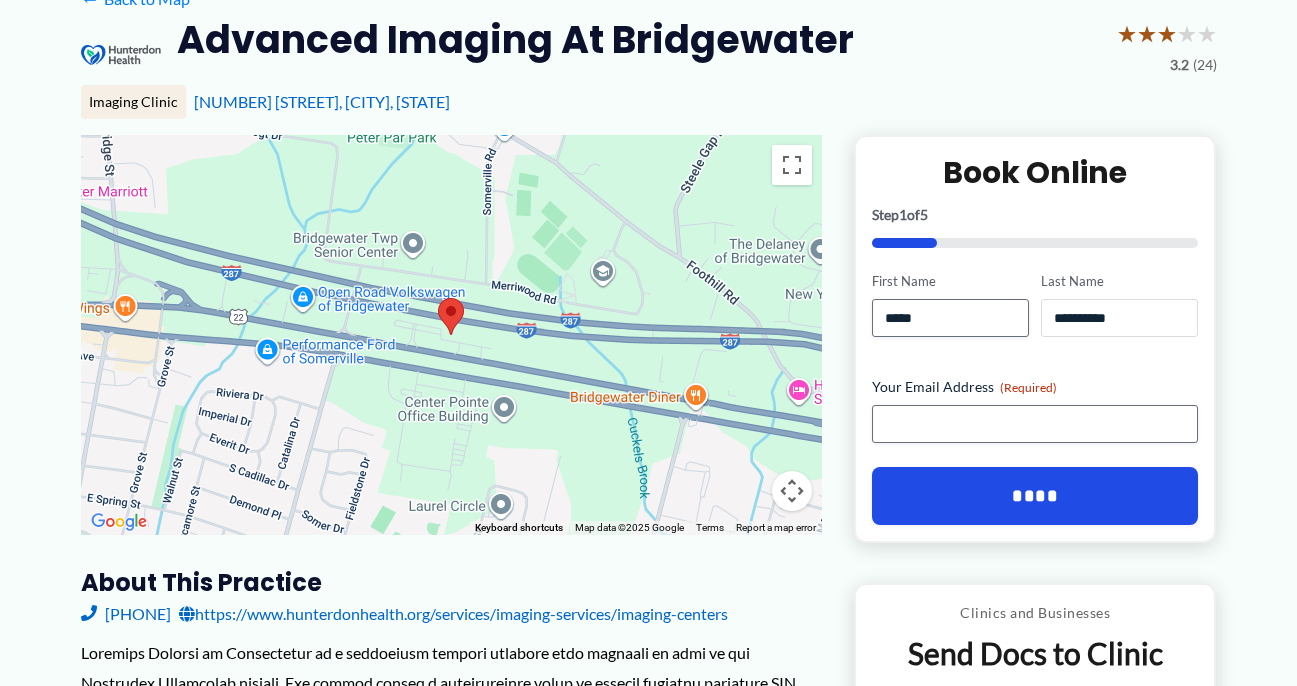 type on "**********" 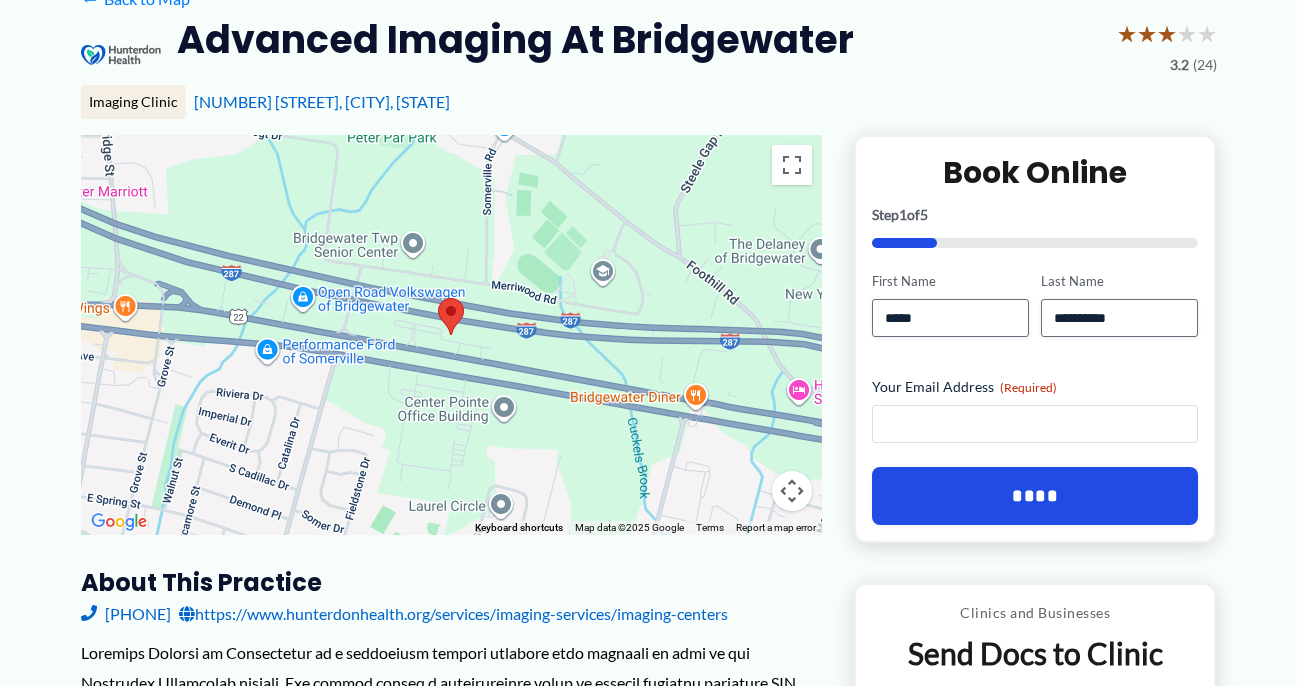 click on "Your Email Address (Required)" at bounding box center [1035, 424] 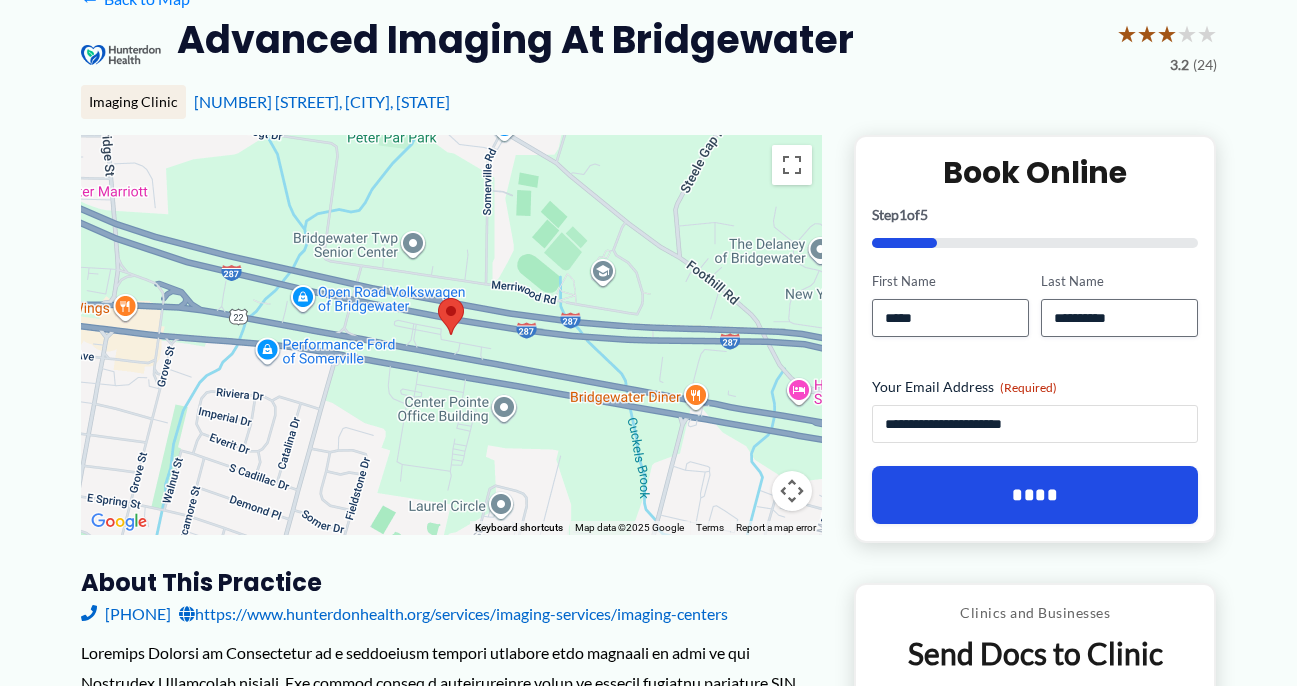 type on "**********" 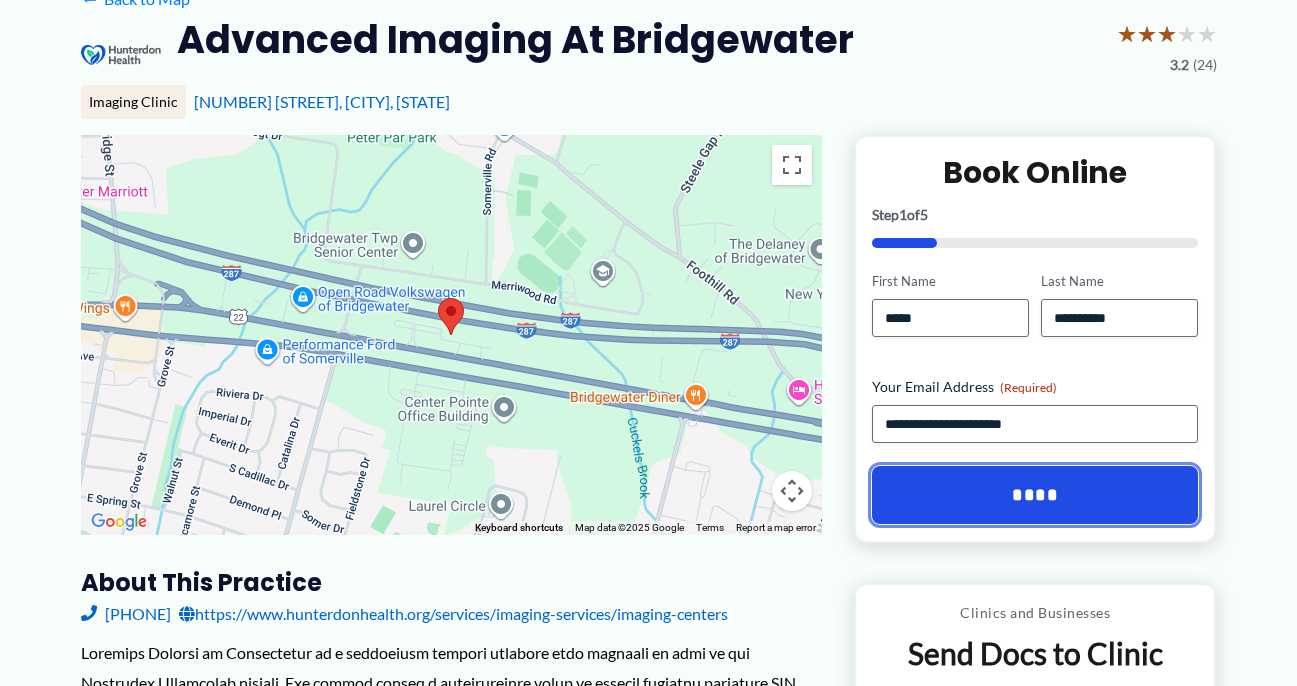 click on "****" at bounding box center (1035, 495) 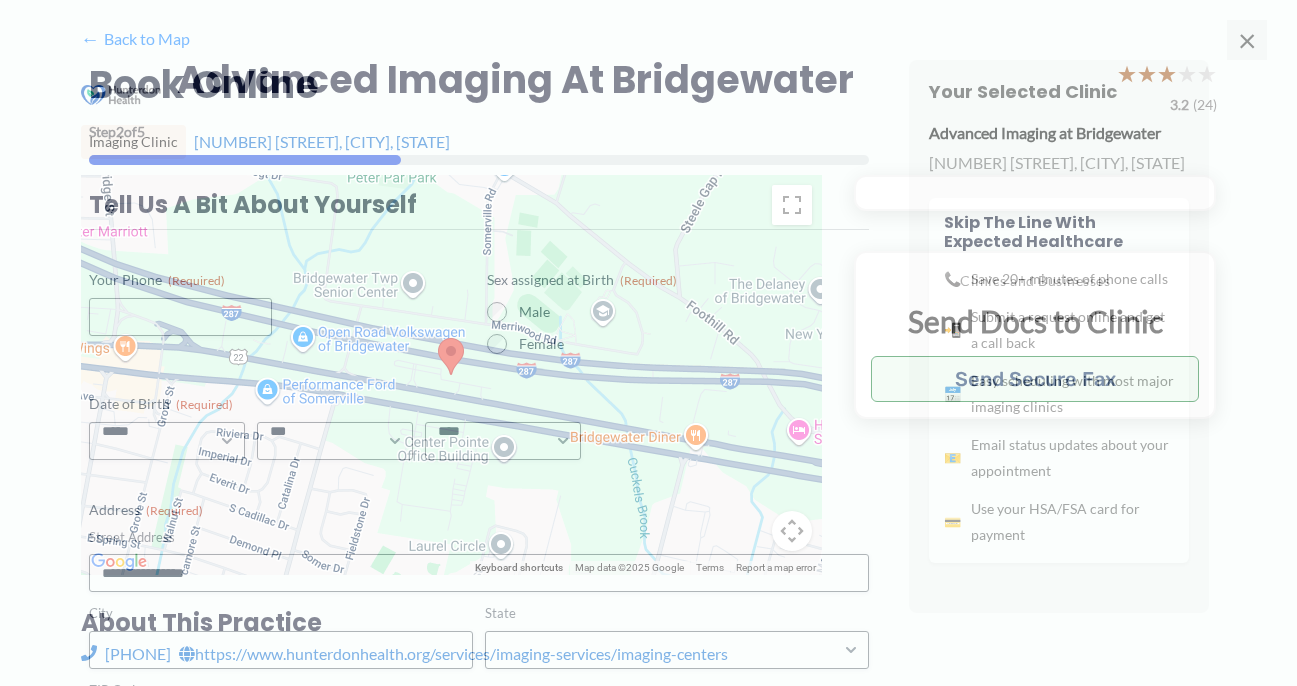 scroll, scrollTop: 0, scrollLeft: 0, axis: both 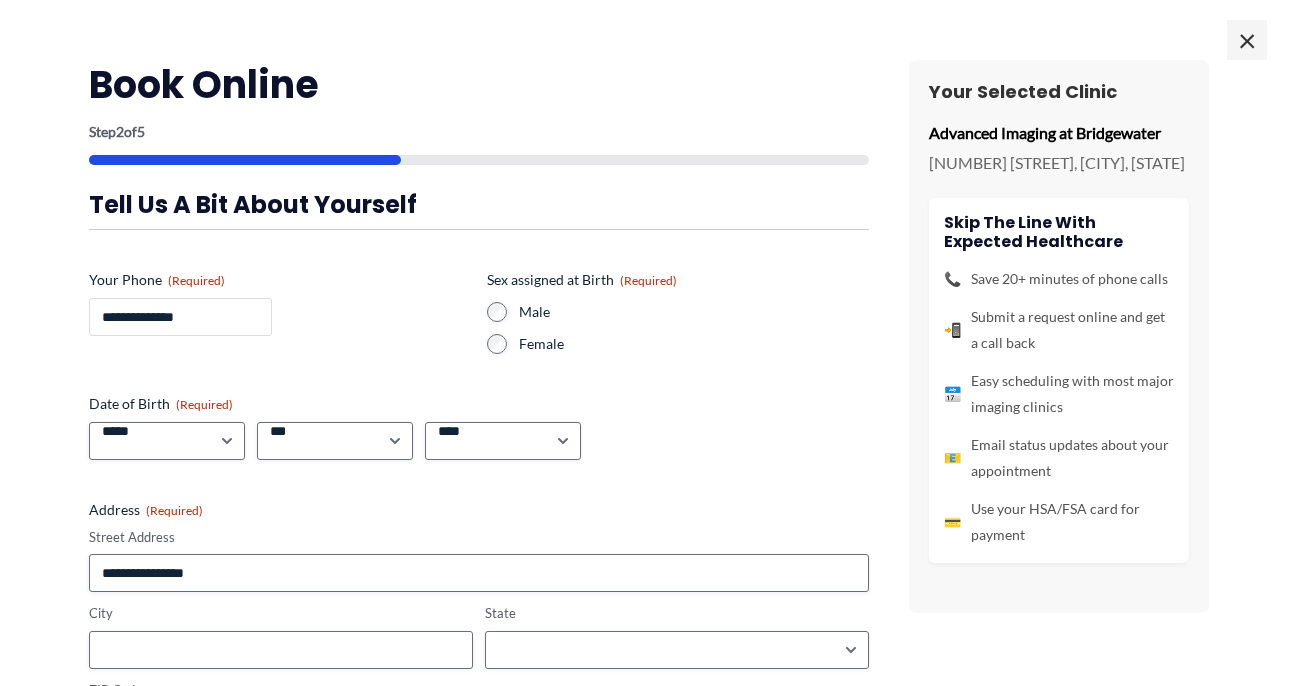 click on "**********" at bounding box center (180, 317) 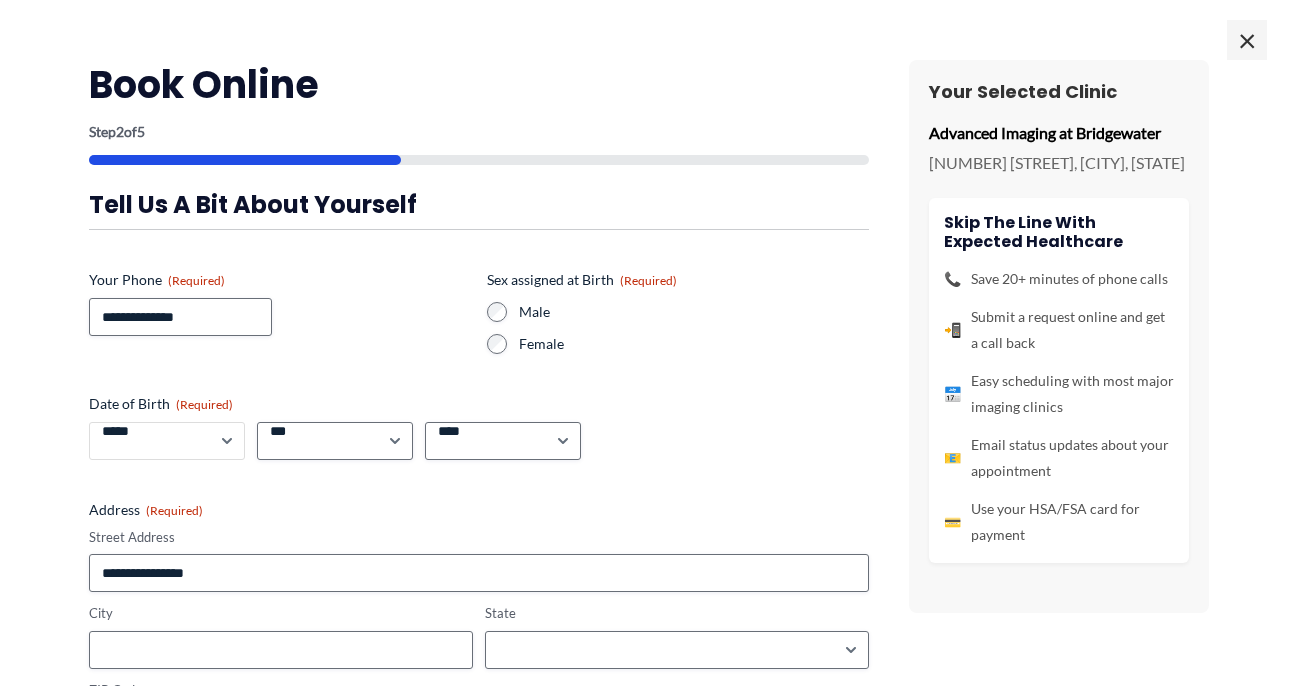 click on "***** * * * * * * * * * ** ** **" at bounding box center (167, 441) 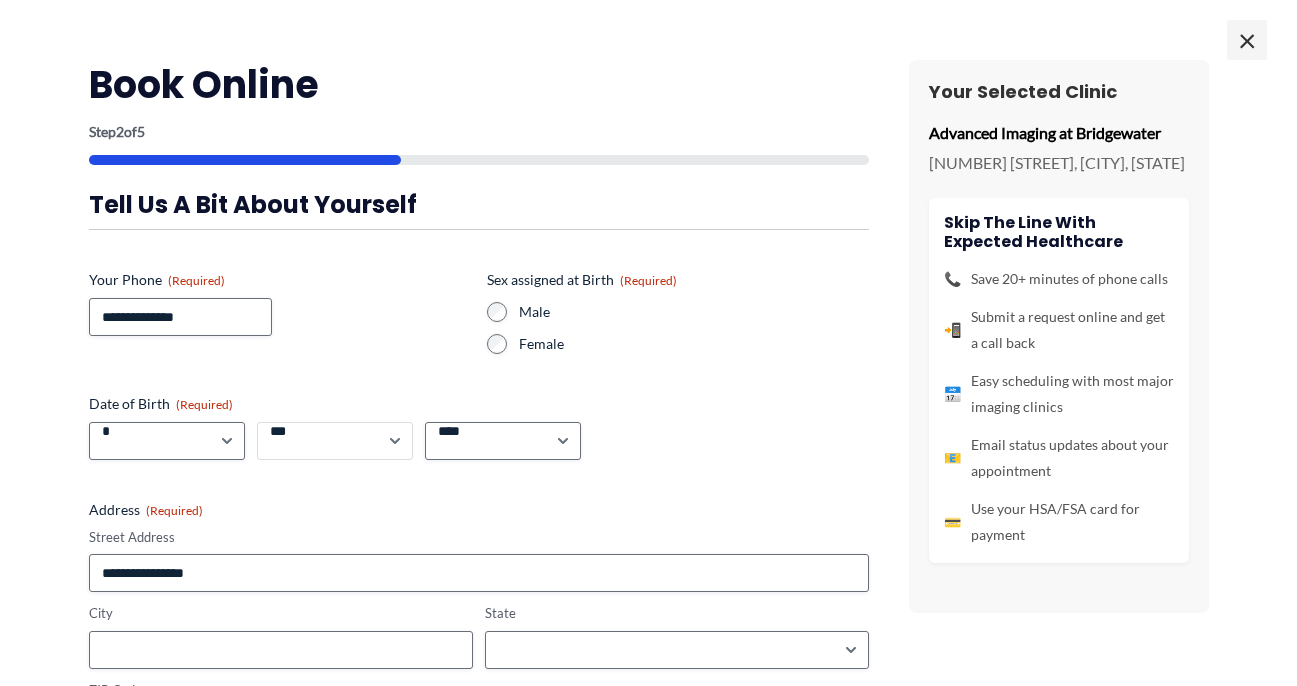 click on "*** * * * * * * * * * ** ** ** ** ** ** ** ** ** ** ** ** ** ** ** ** ** ** ** ** ** **" at bounding box center (335, 441) 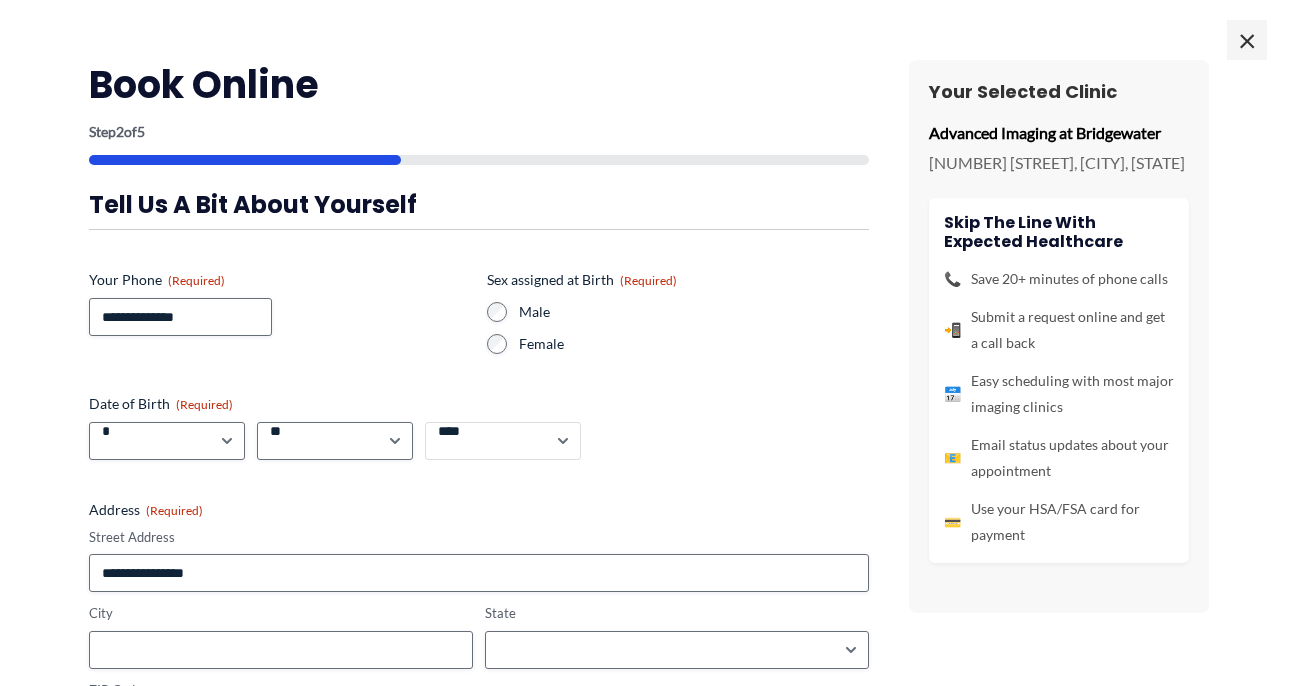 click on "**** **** **** **** **** **** **** **** **** **** **** **** **** **** **** **** **** **** **** **** **** **** **** **** **** **** **** **** **** **** **** **** **** **** **** **** **** **** **** **** **** **** **** **** **** **** **** **** **** **** **** **** **** **** **** **** **** **** **** **** **** **** **** **** **** **** **** **** **** **** **** **** **** **** **** **** **** **** **** **** **** **** **** **** **** **** **** **** **** **** **** **** **** **** **** **** **** **** **** **** **** **** **** **** **** **** **** ****" at bounding box center [503, 441] 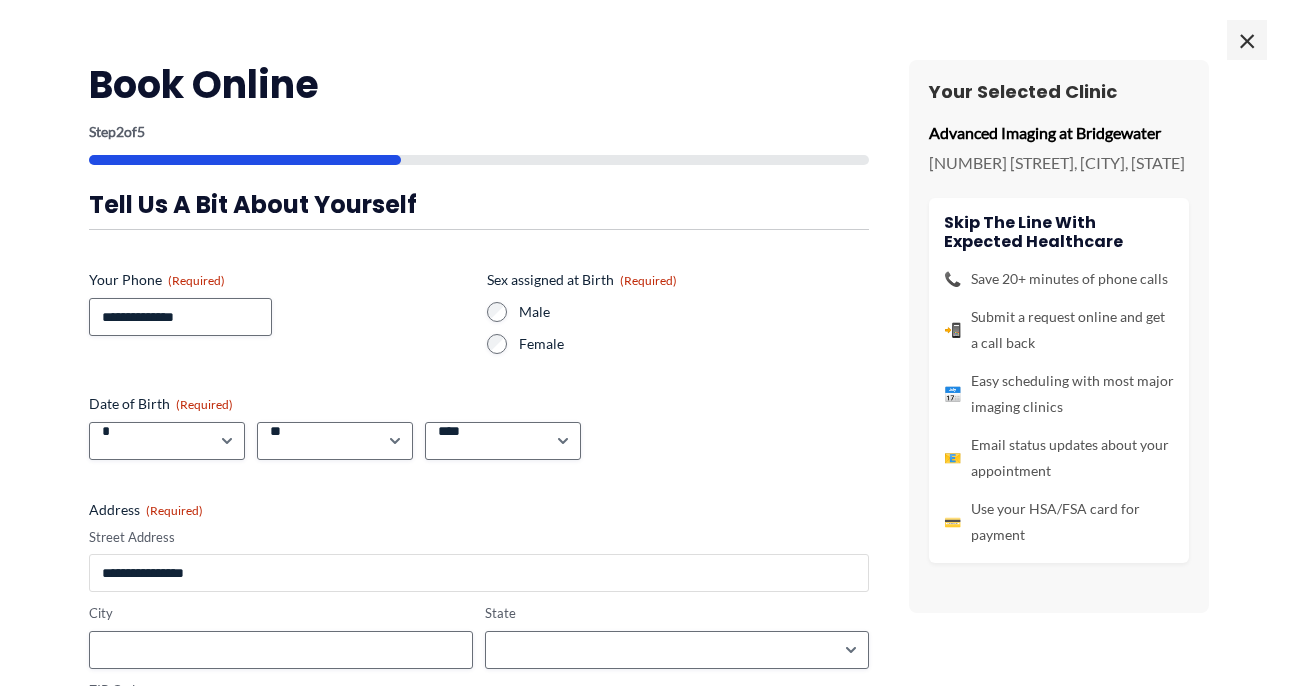 click on "Street Address" at bounding box center [479, 573] 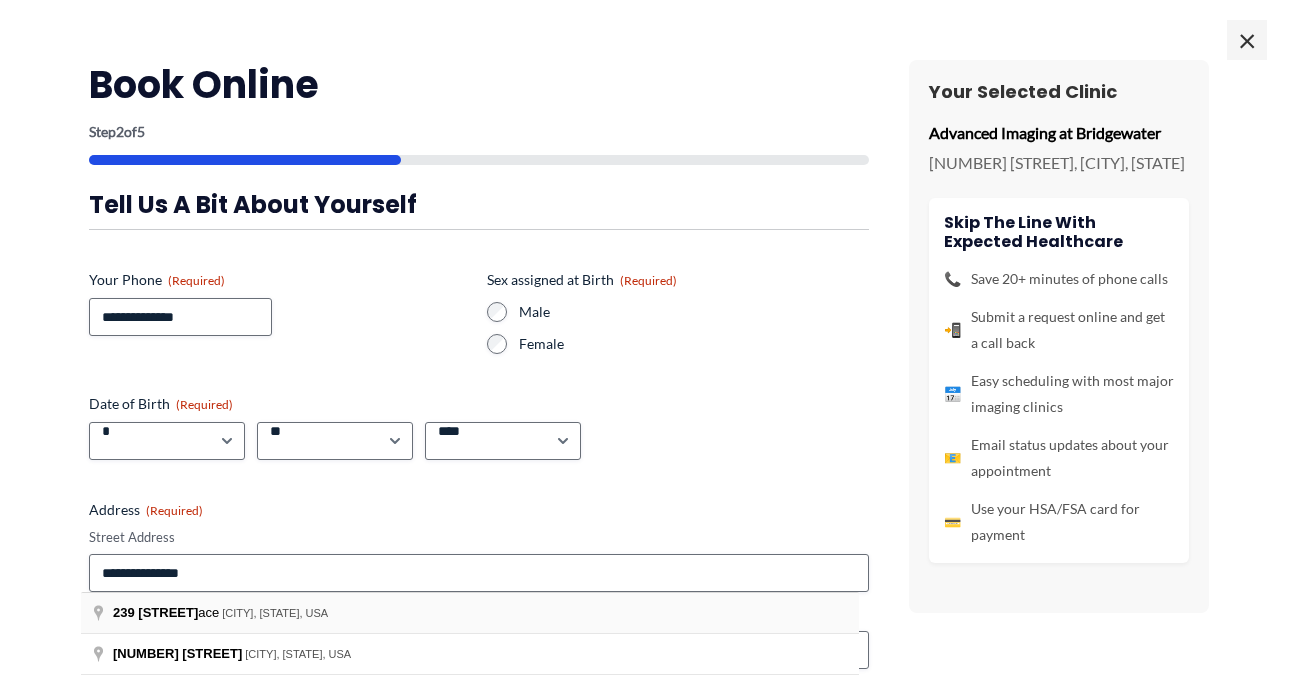 type on "**********" 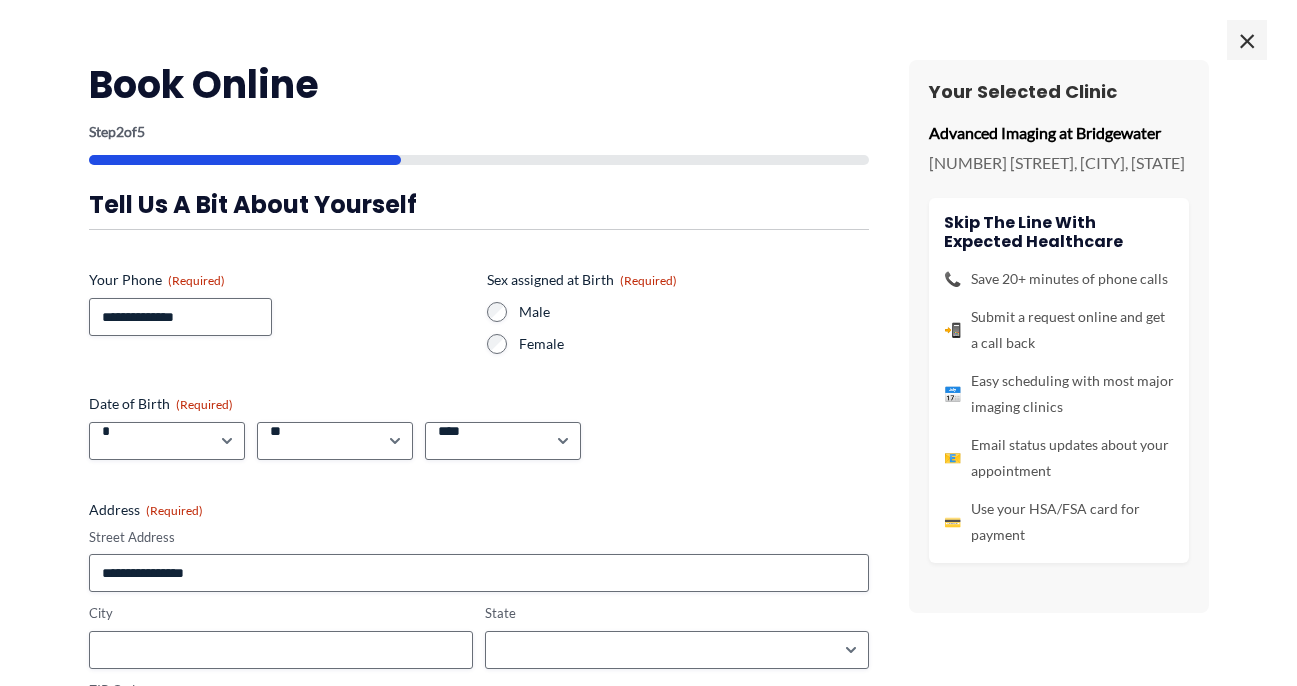type on "**********" 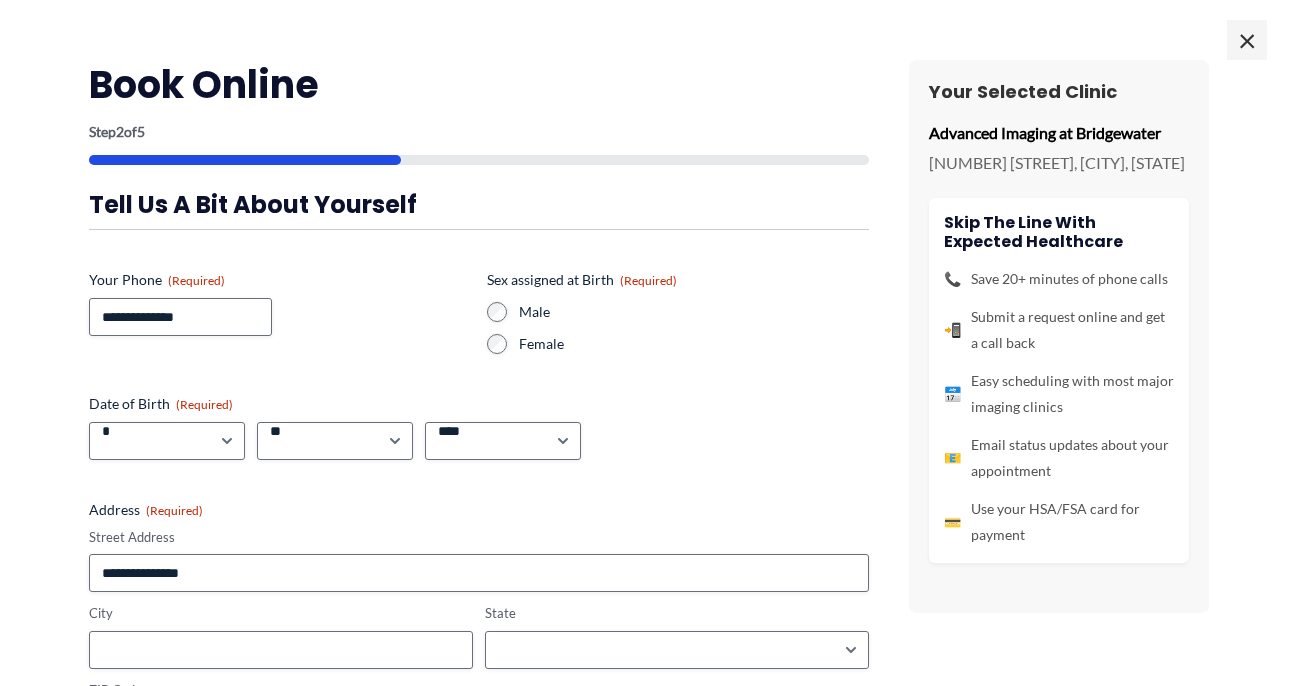 type on "********" 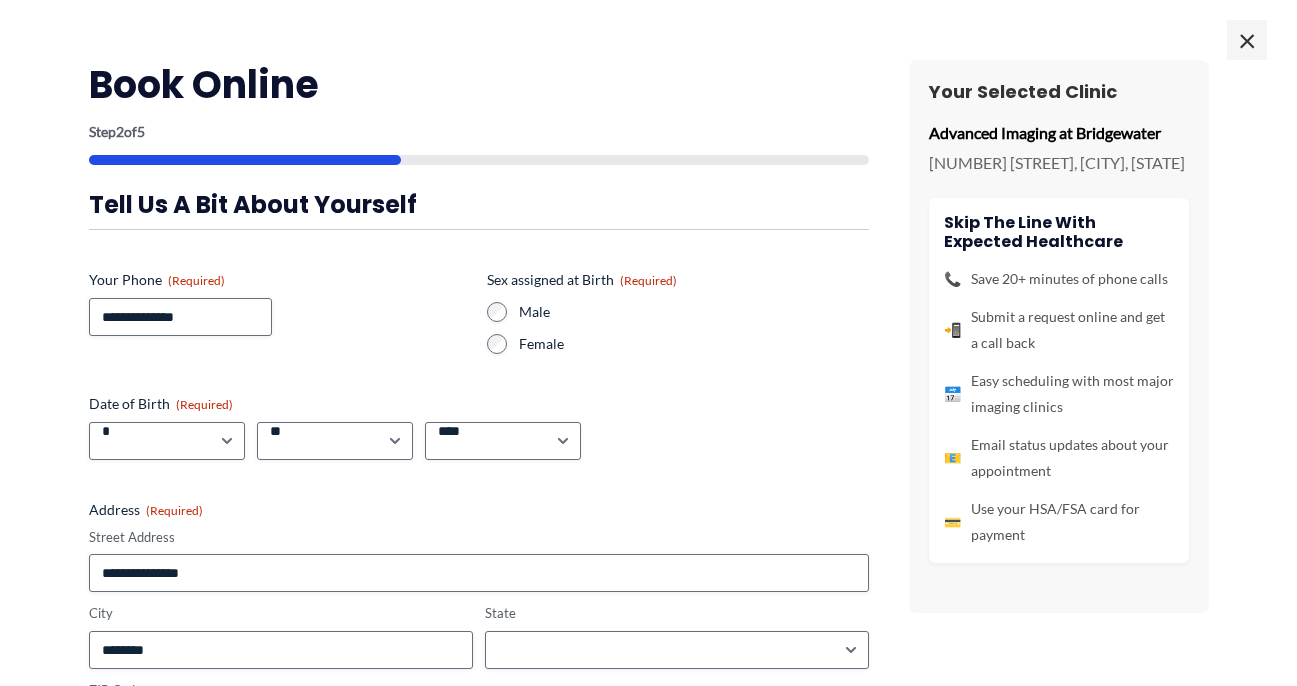select on "**********" 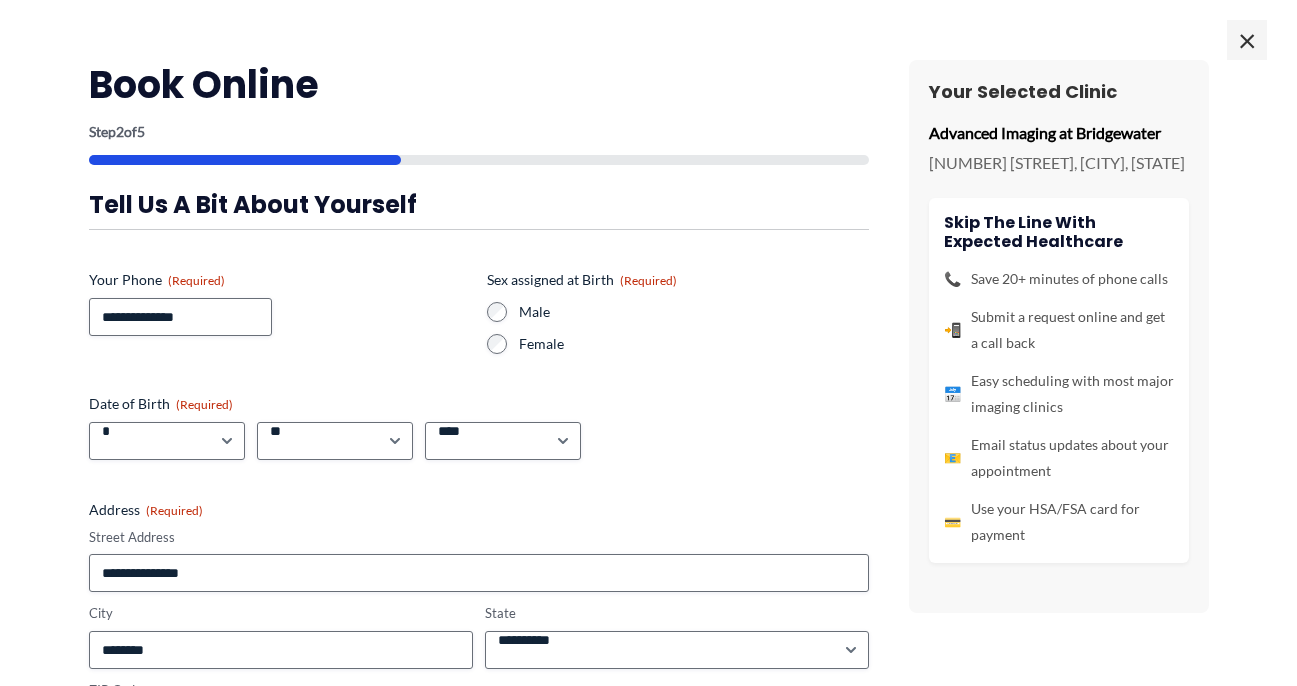 type on "**********" 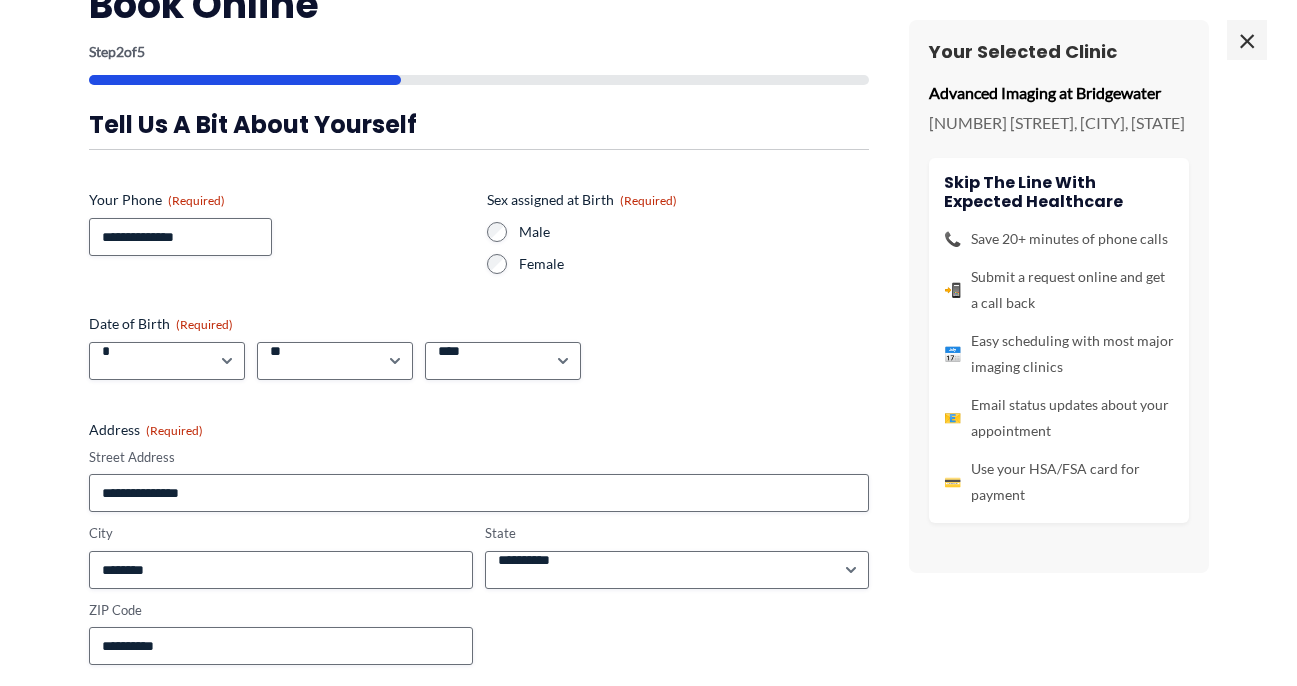 scroll, scrollTop: 161, scrollLeft: 0, axis: vertical 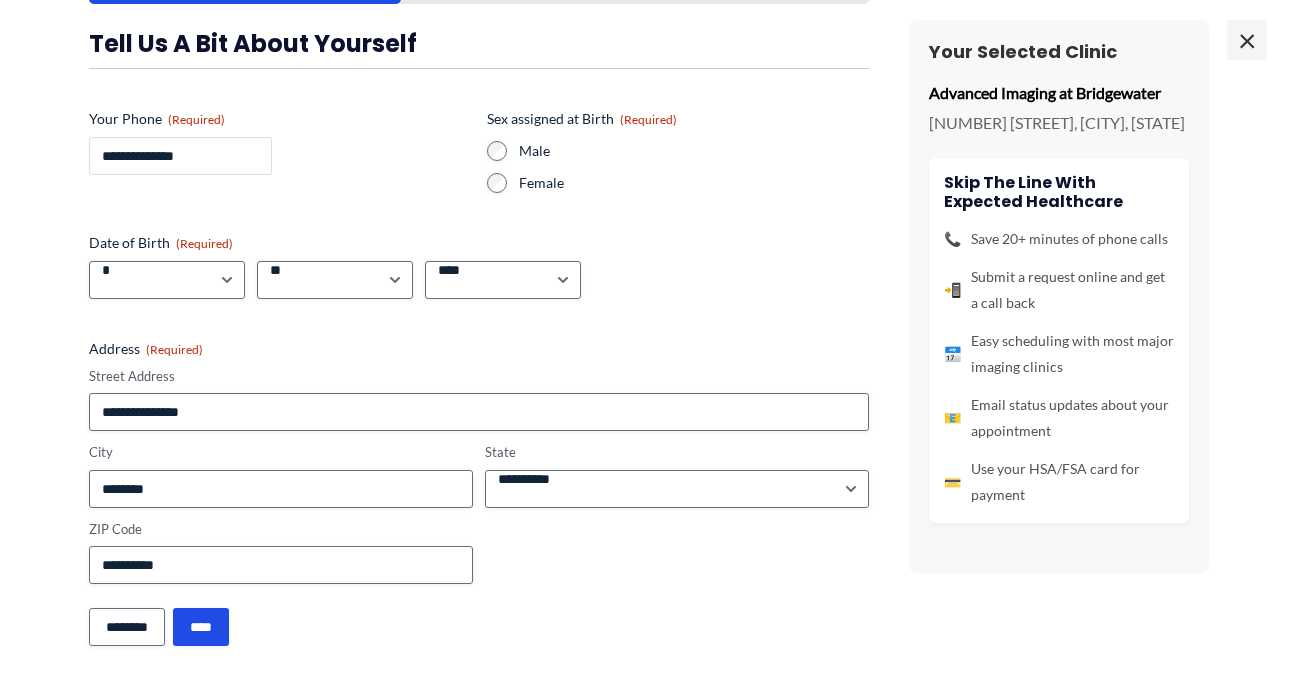 type on "**********" 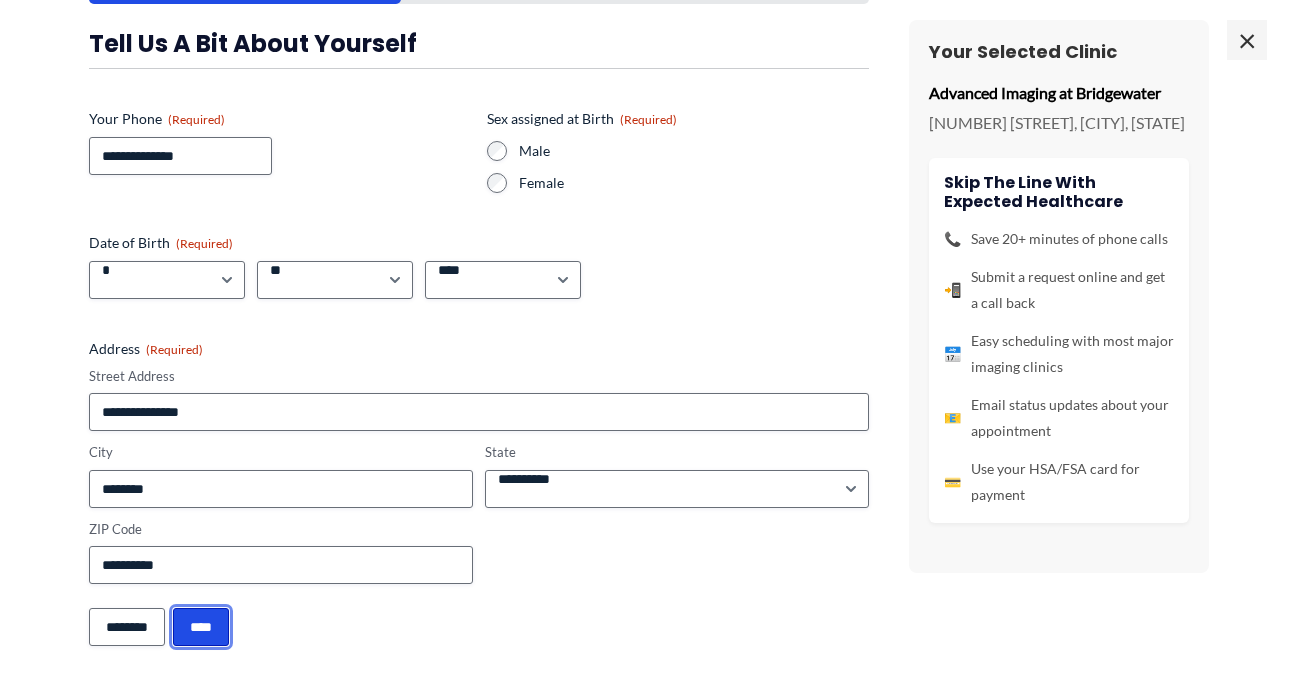 click on "****" at bounding box center [201, 627] 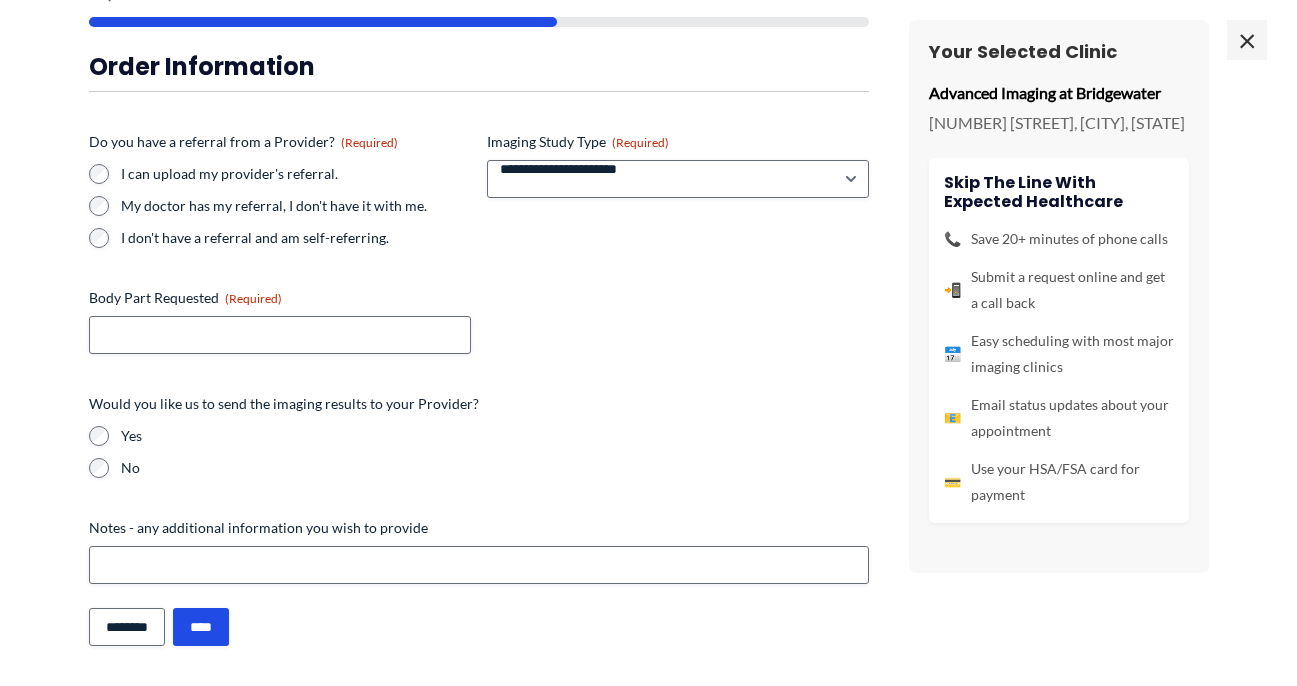 scroll, scrollTop: 1903, scrollLeft: 0, axis: vertical 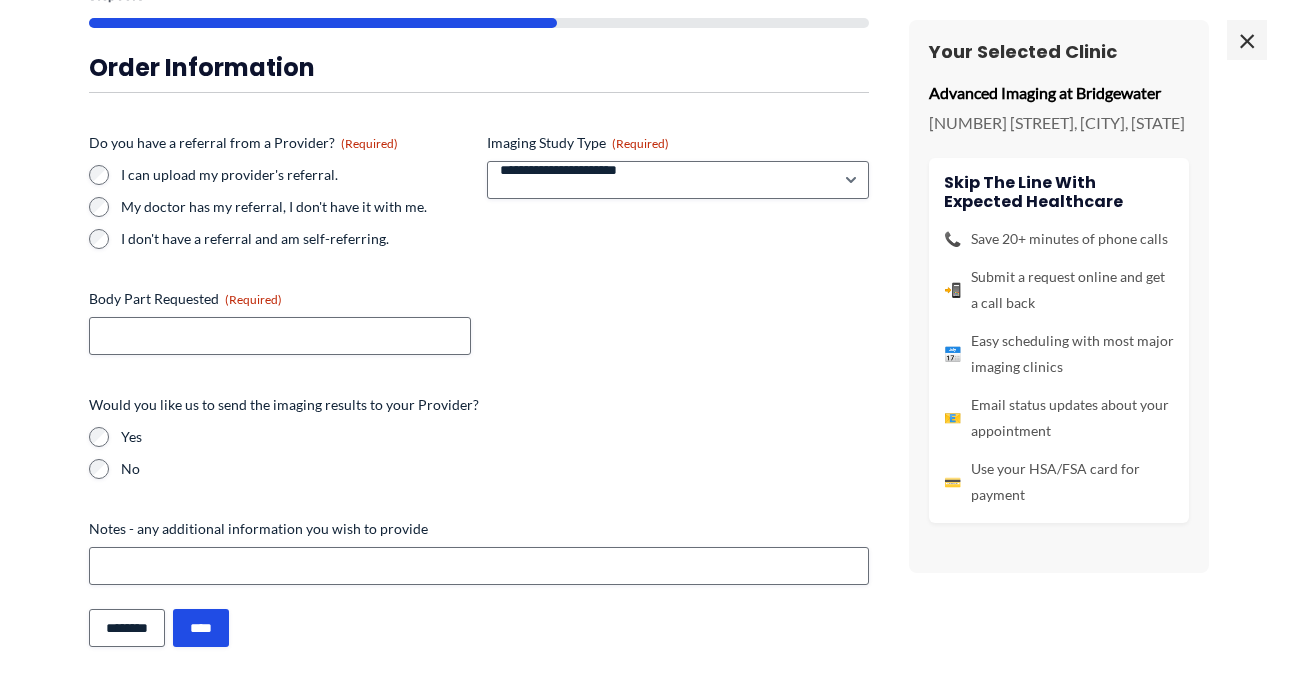 click on "**********" at bounding box center (479, 318) 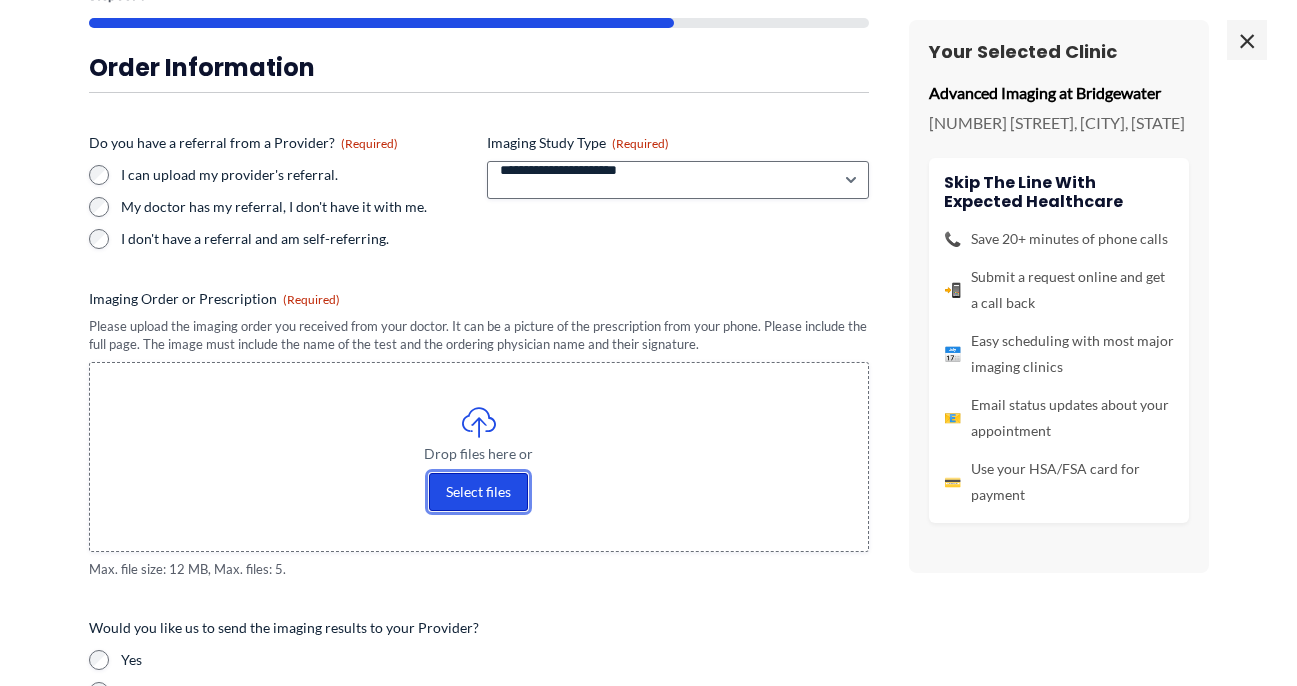 click on "Select files" at bounding box center [478, 492] 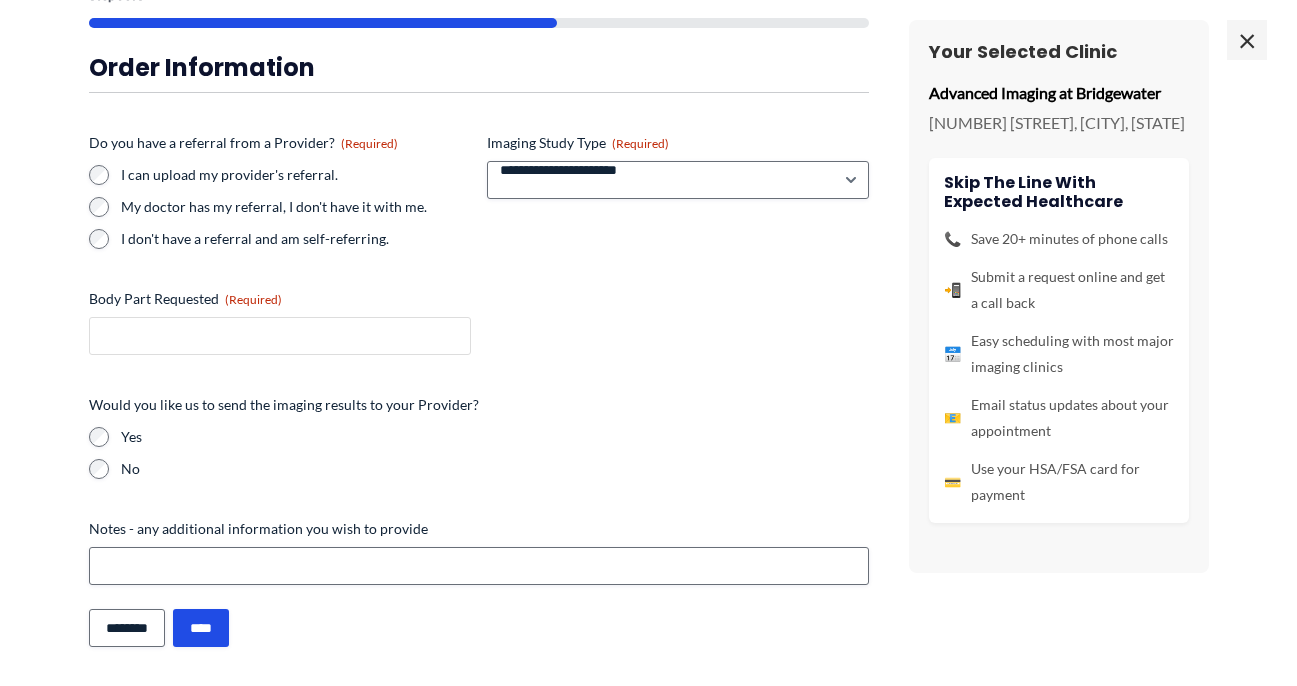 click on "Body Part Requested (Required)" at bounding box center (280, 336) 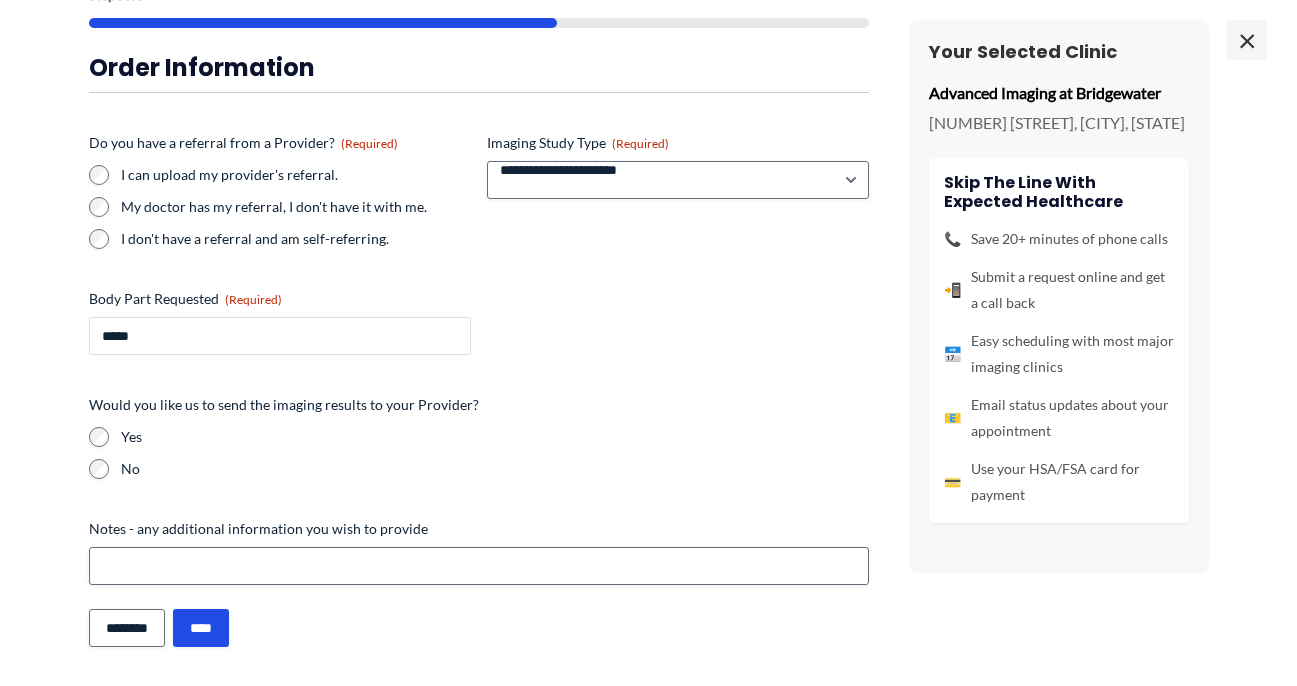 type on "*****" 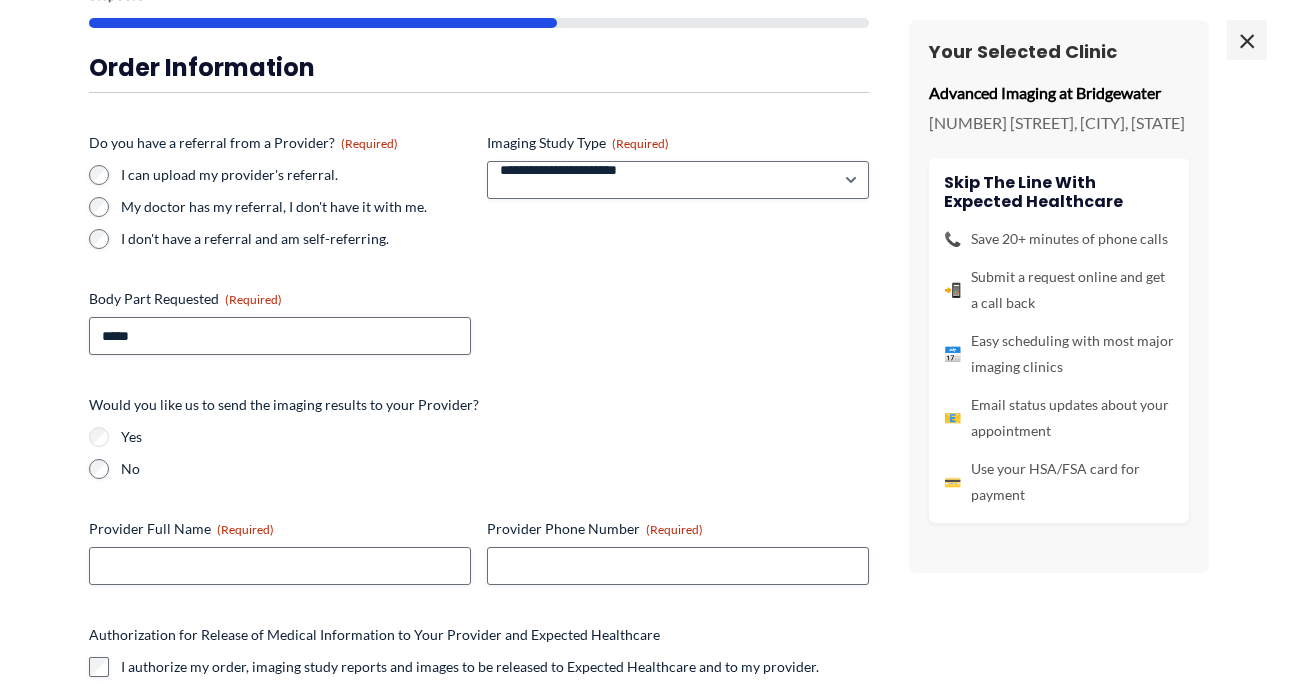scroll, scrollTop: 2057, scrollLeft: 0, axis: vertical 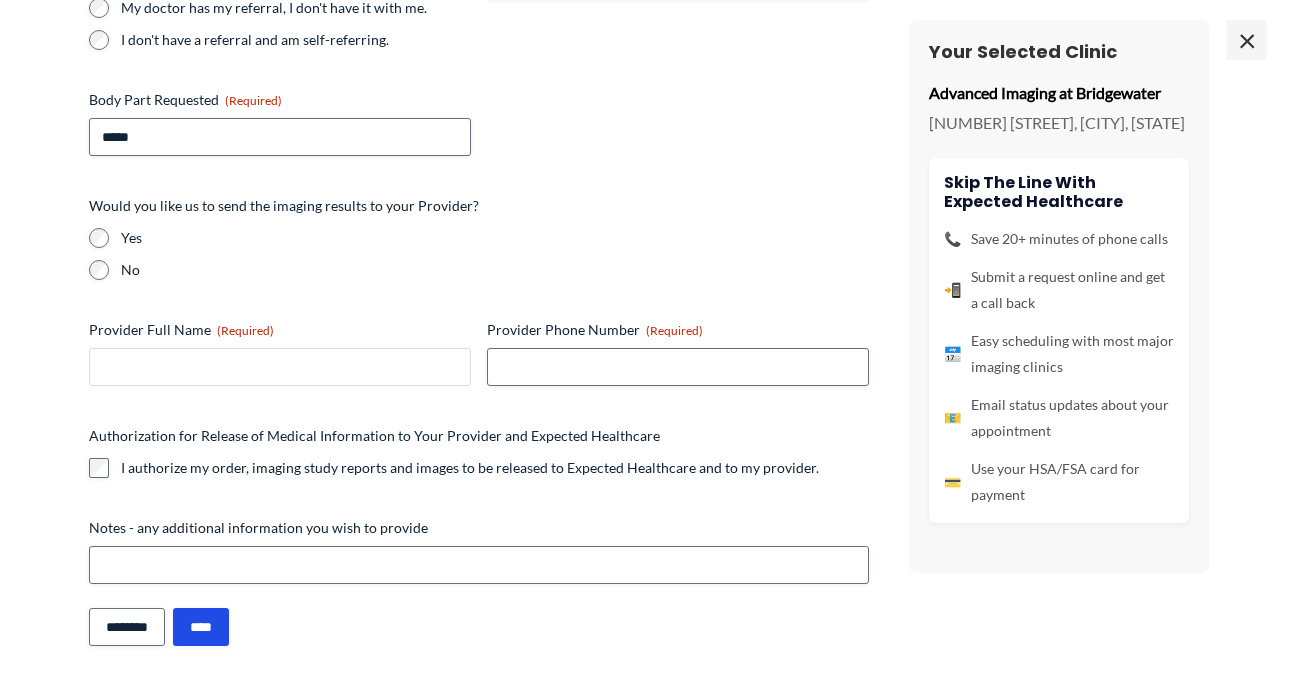 click on "Provider Full Name (Required)" at bounding box center [280, 367] 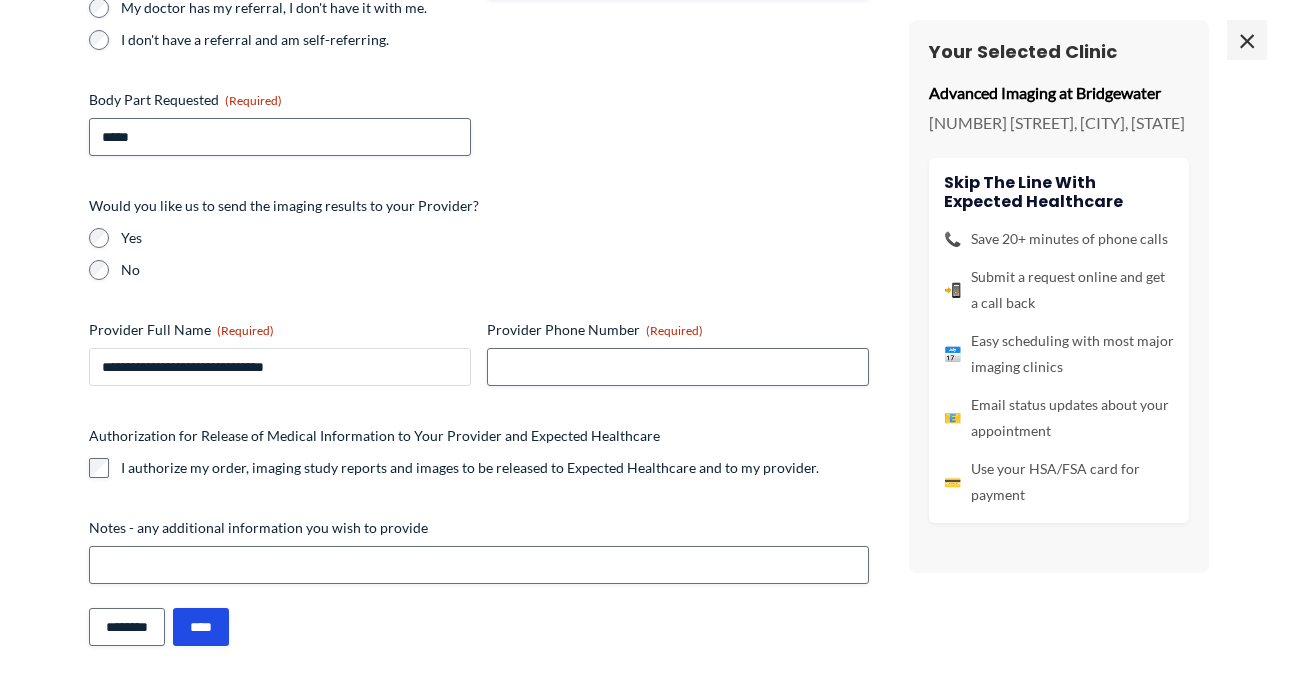 type on "**********" 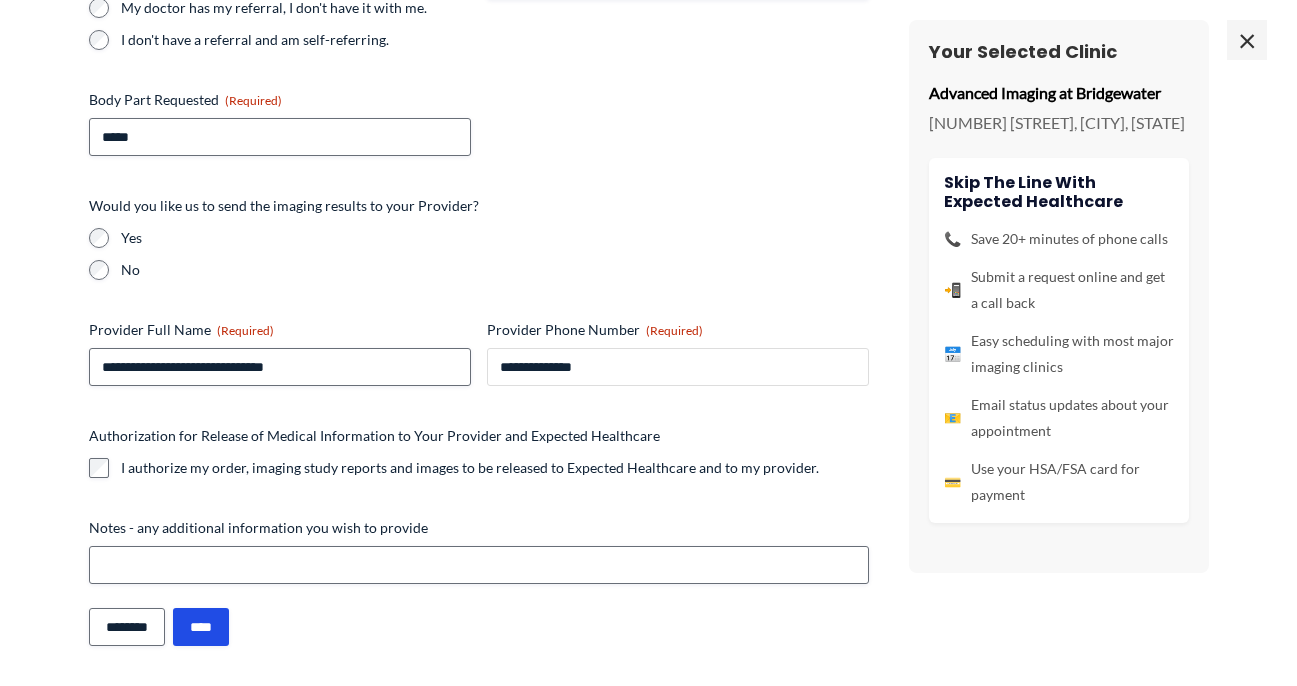 click on "**********" at bounding box center [678, 367] 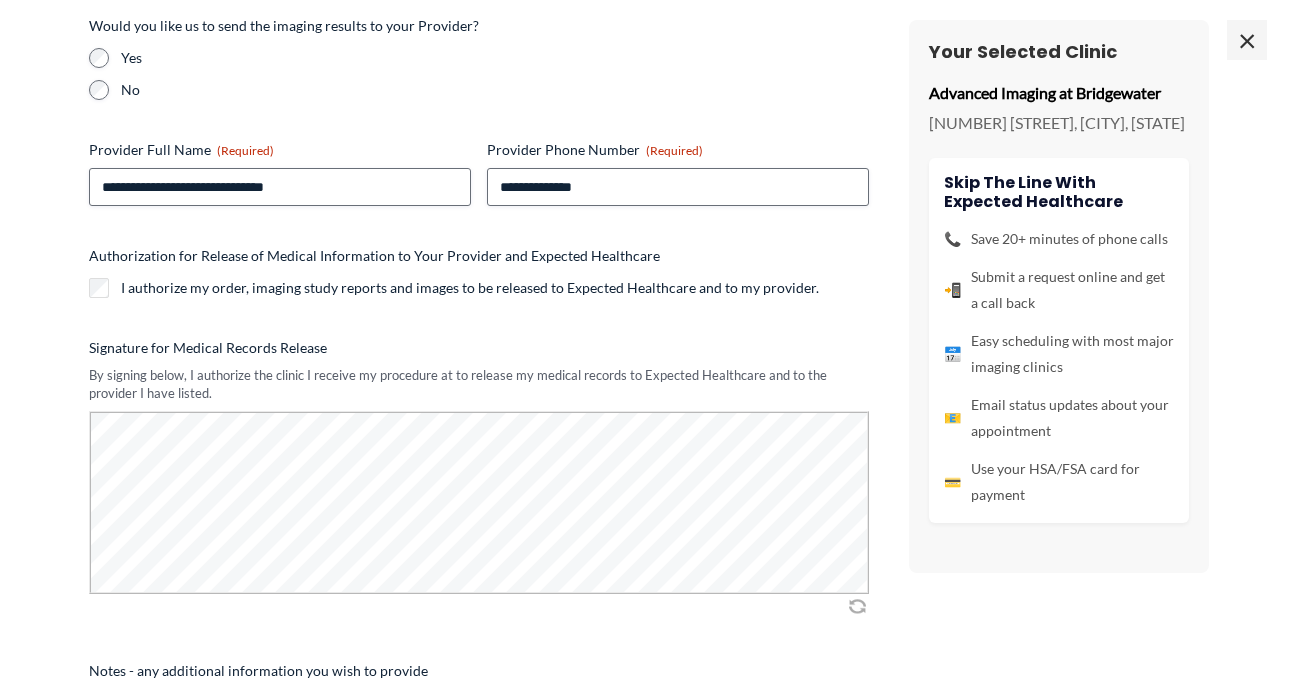 scroll, scrollTop: 494, scrollLeft: 0, axis: vertical 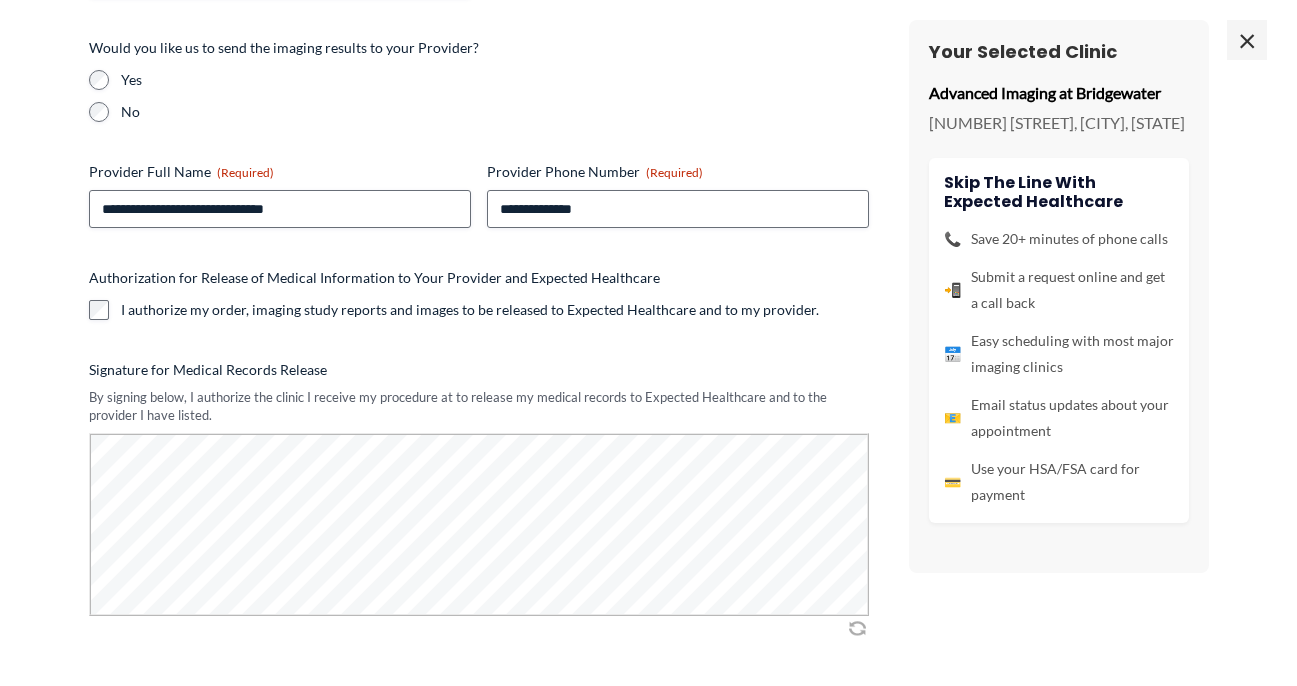 click at bounding box center [857, 628] 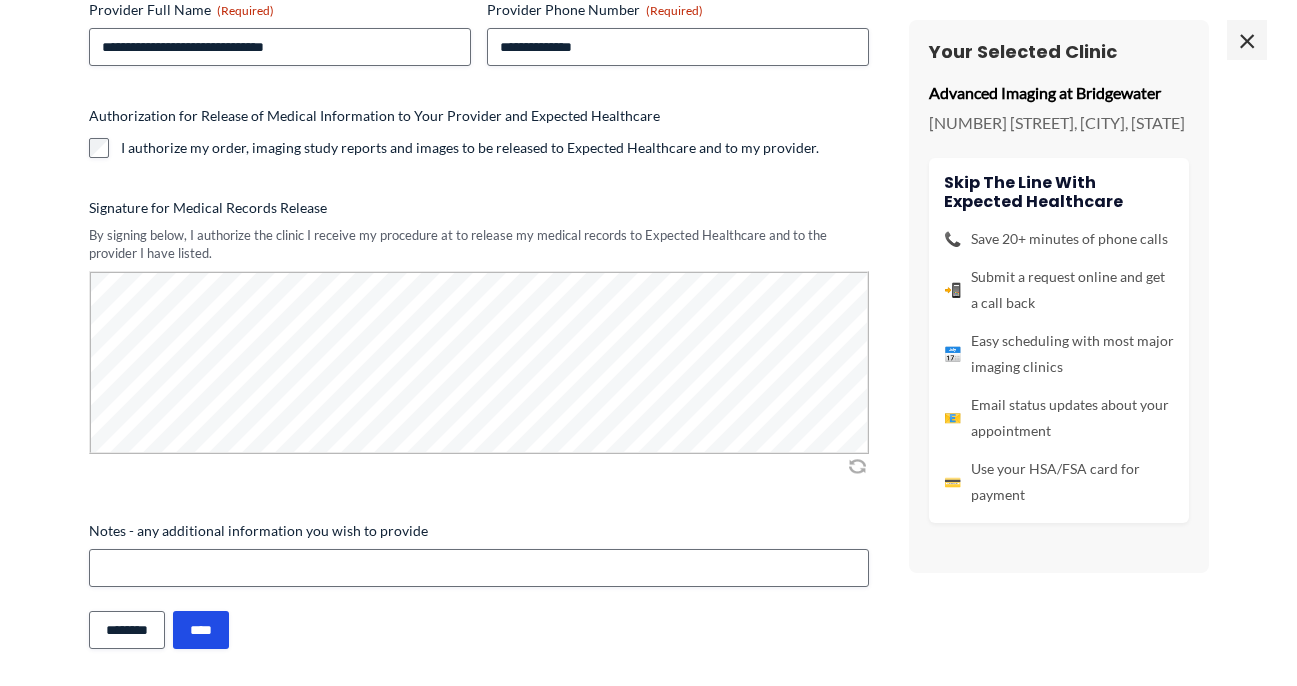 scroll, scrollTop: 659, scrollLeft: 0, axis: vertical 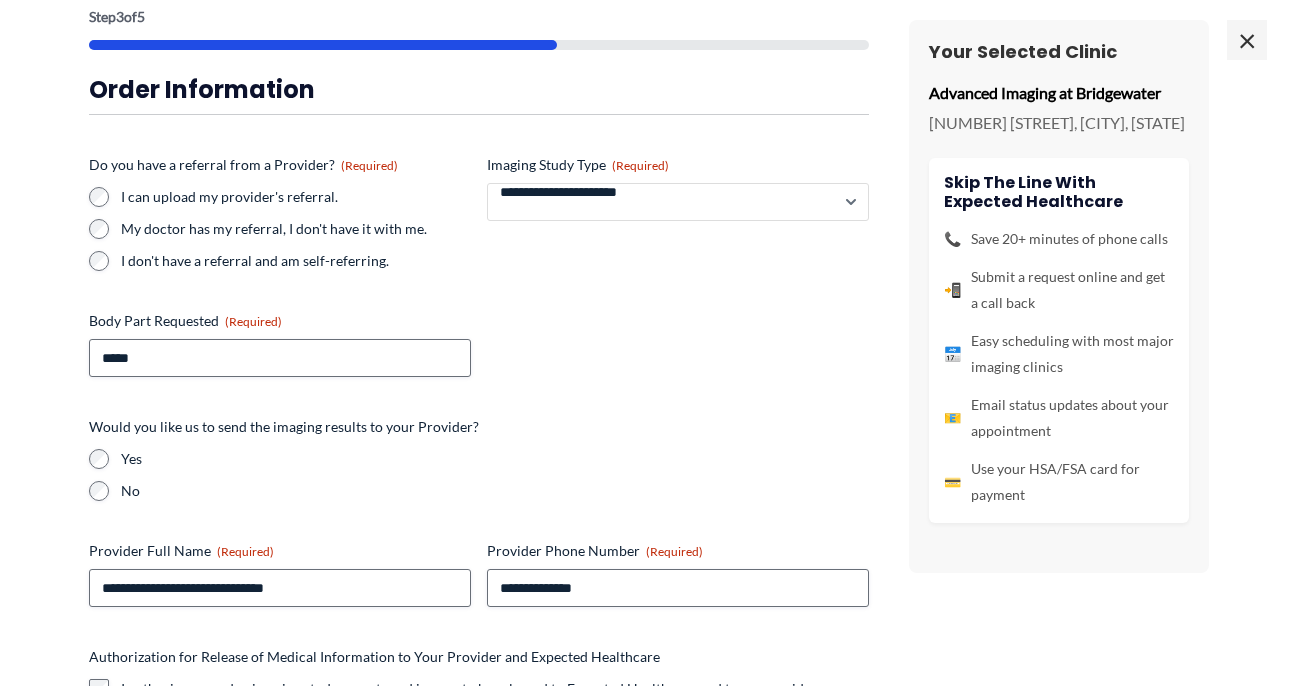 click on "**********" at bounding box center [678, 202] 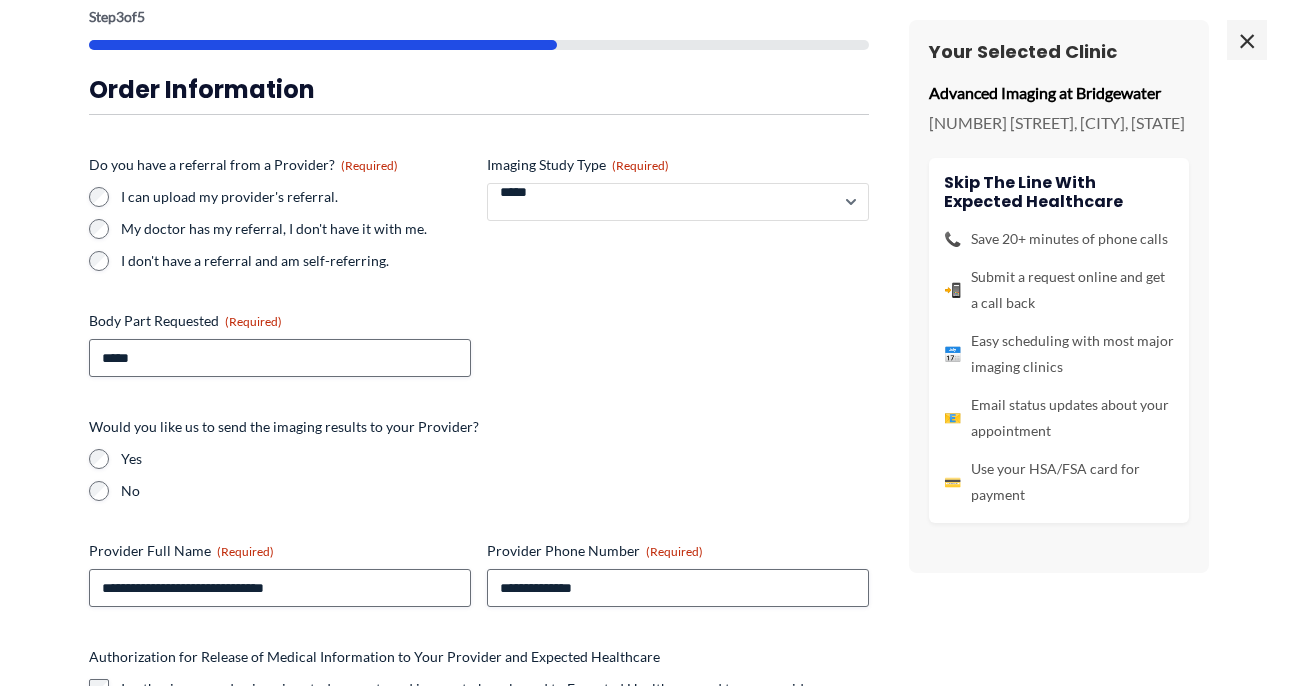 click on "**********" at bounding box center (678, 202) 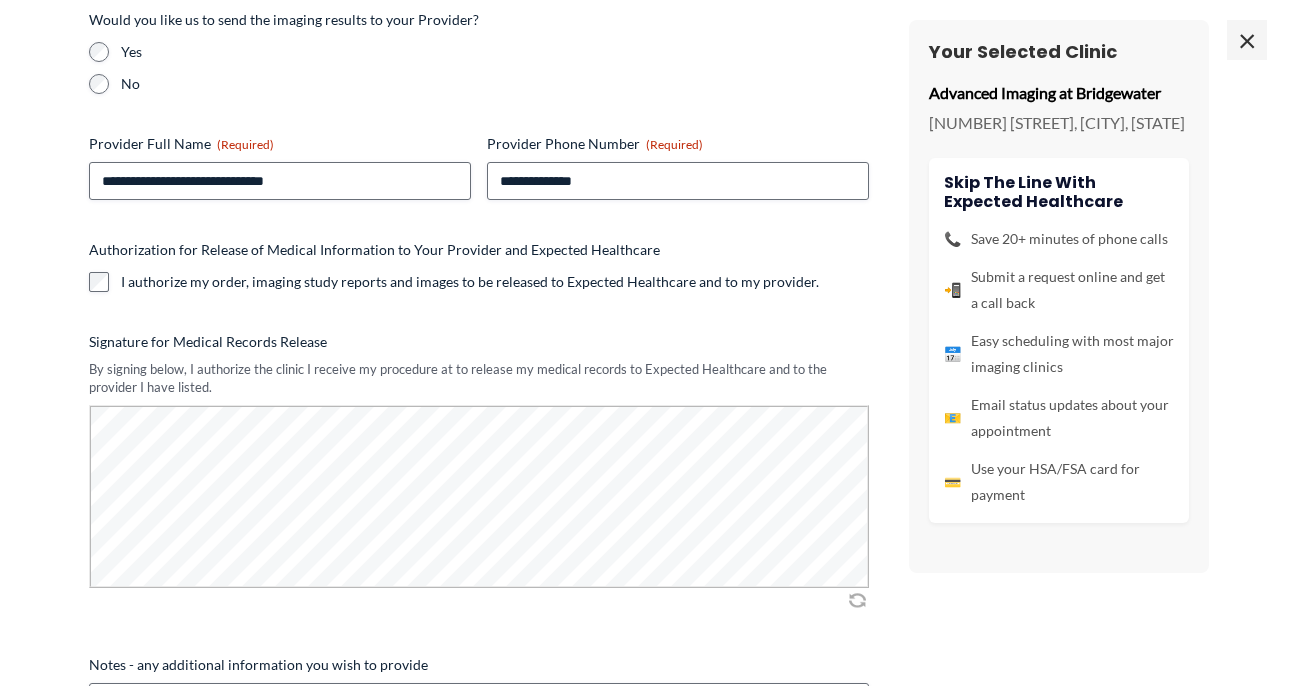 scroll, scrollTop: 659, scrollLeft: 0, axis: vertical 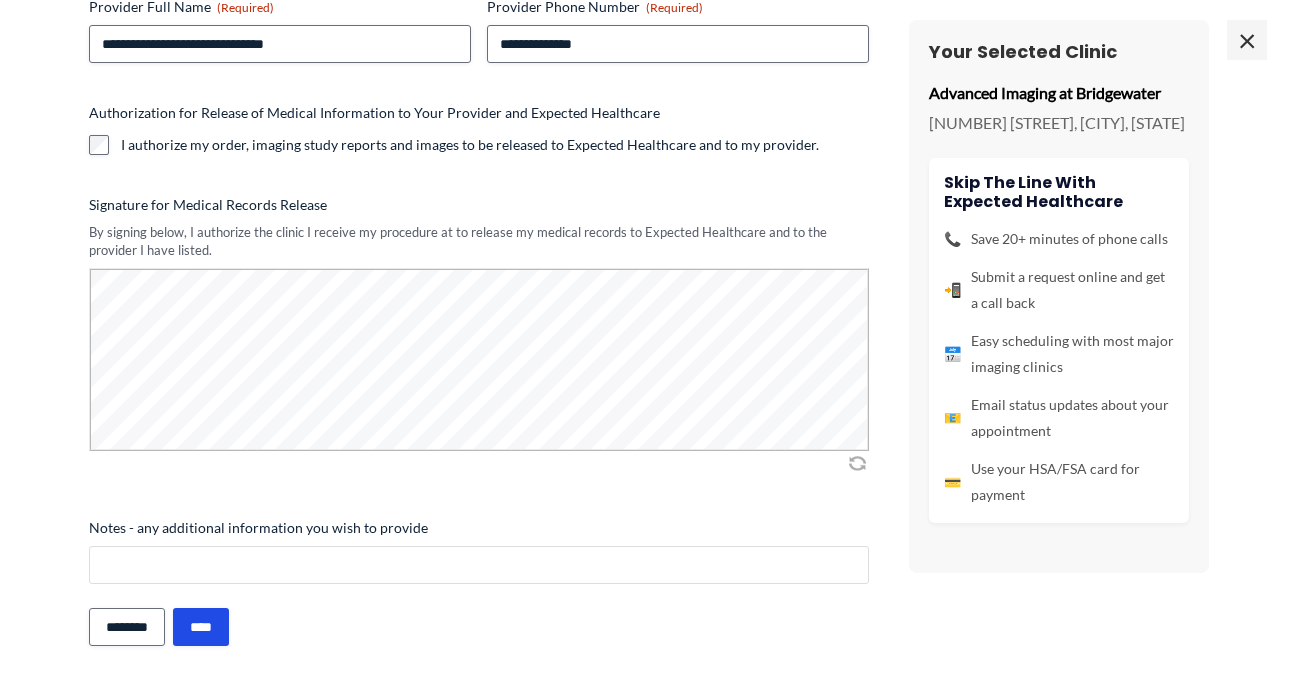 click on "Notes - any additional information you wish to provide" at bounding box center [479, 565] 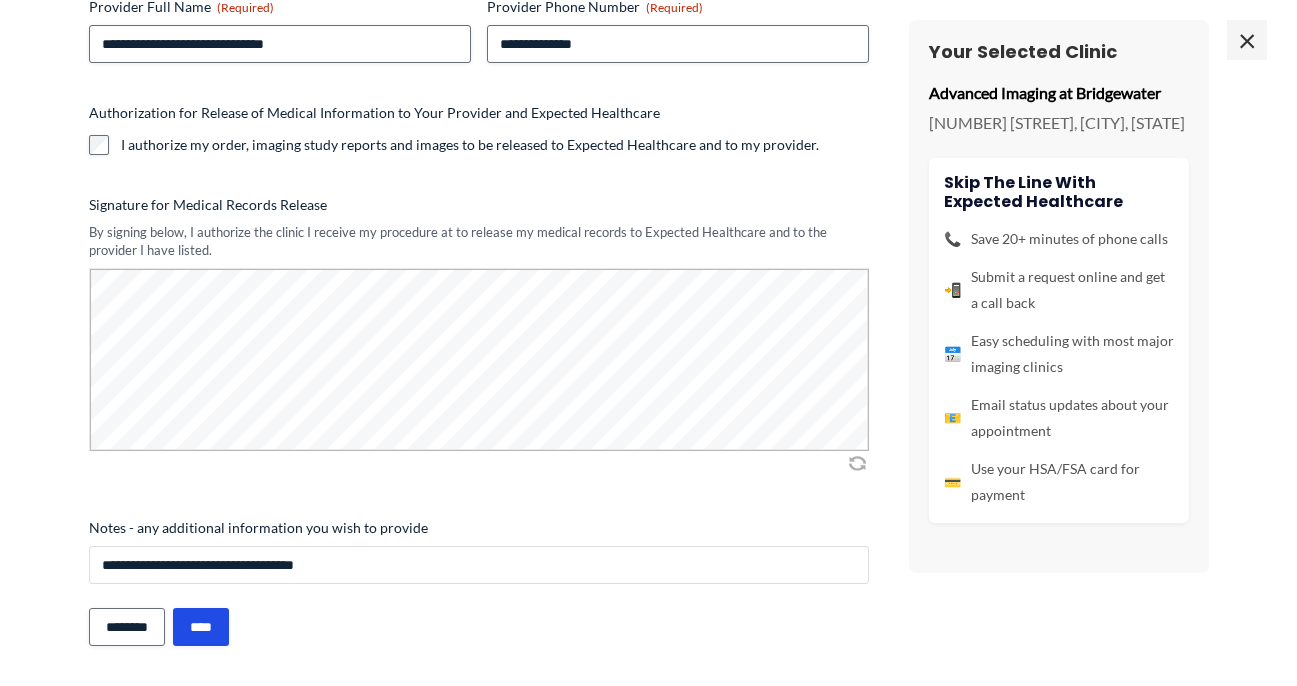 scroll, scrollTop: 658, scrollLeft: 0, axis: vertical 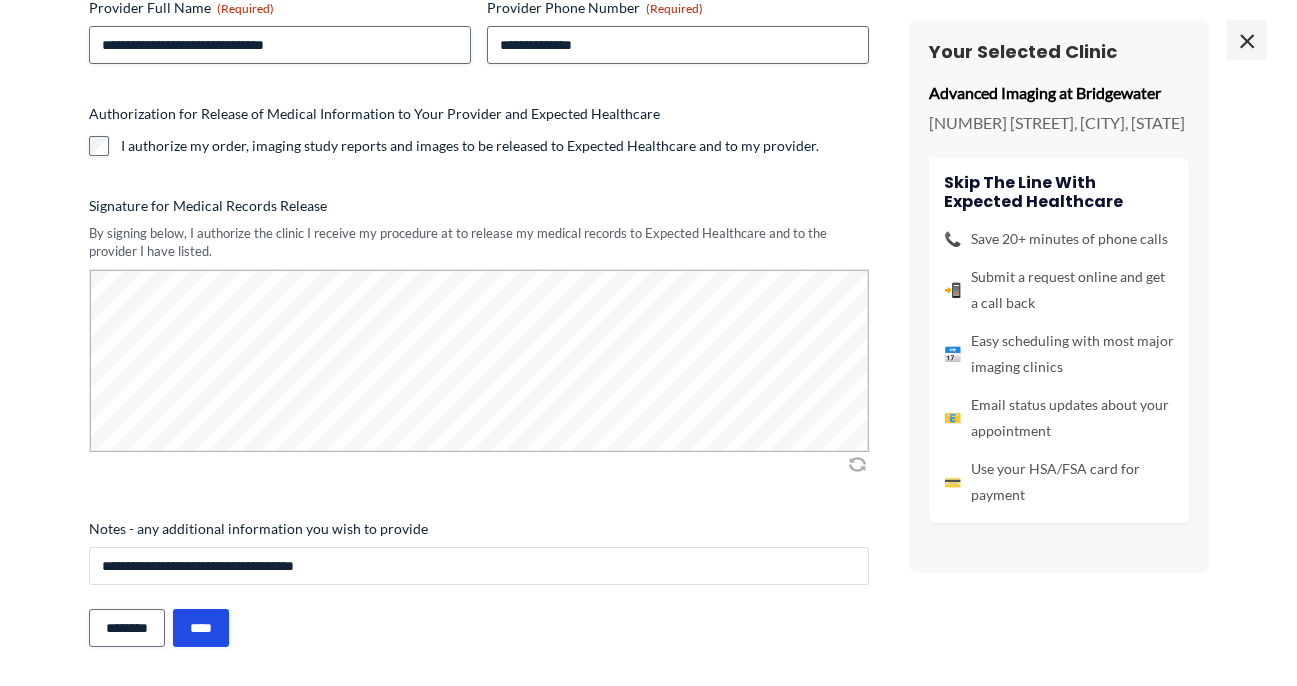 click on "**********" at bounding box center (479, 566) 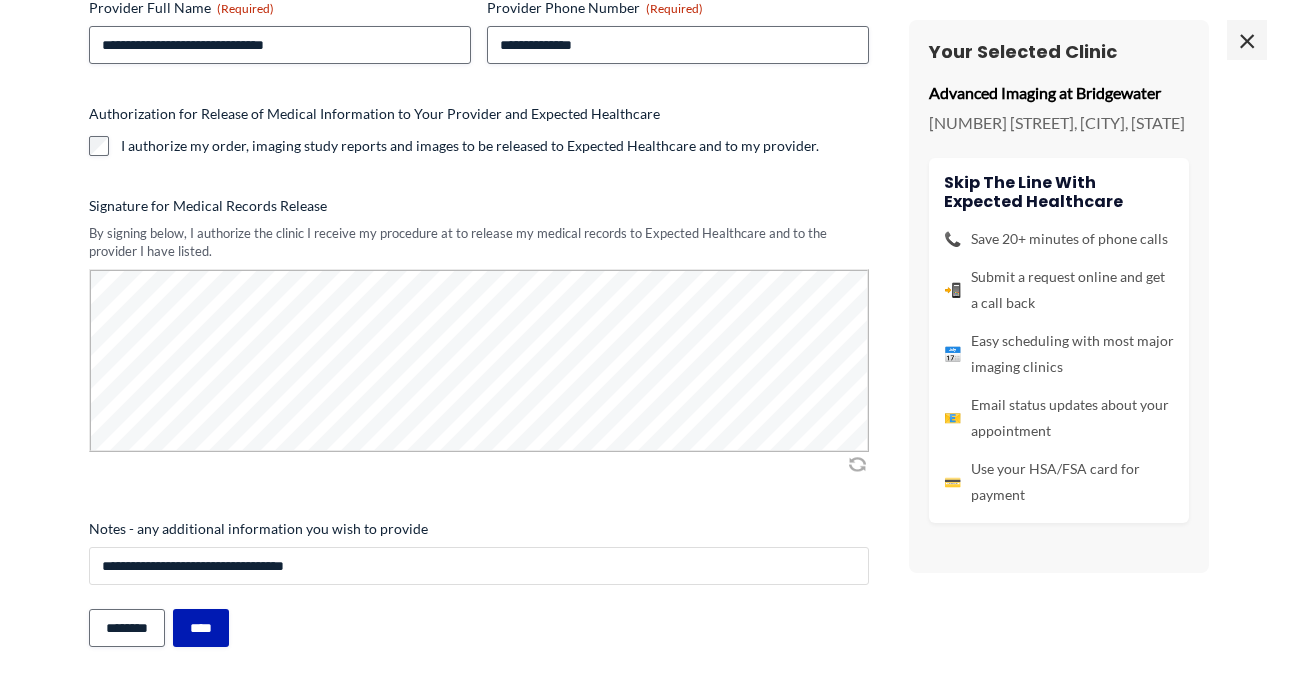 type on "**********" 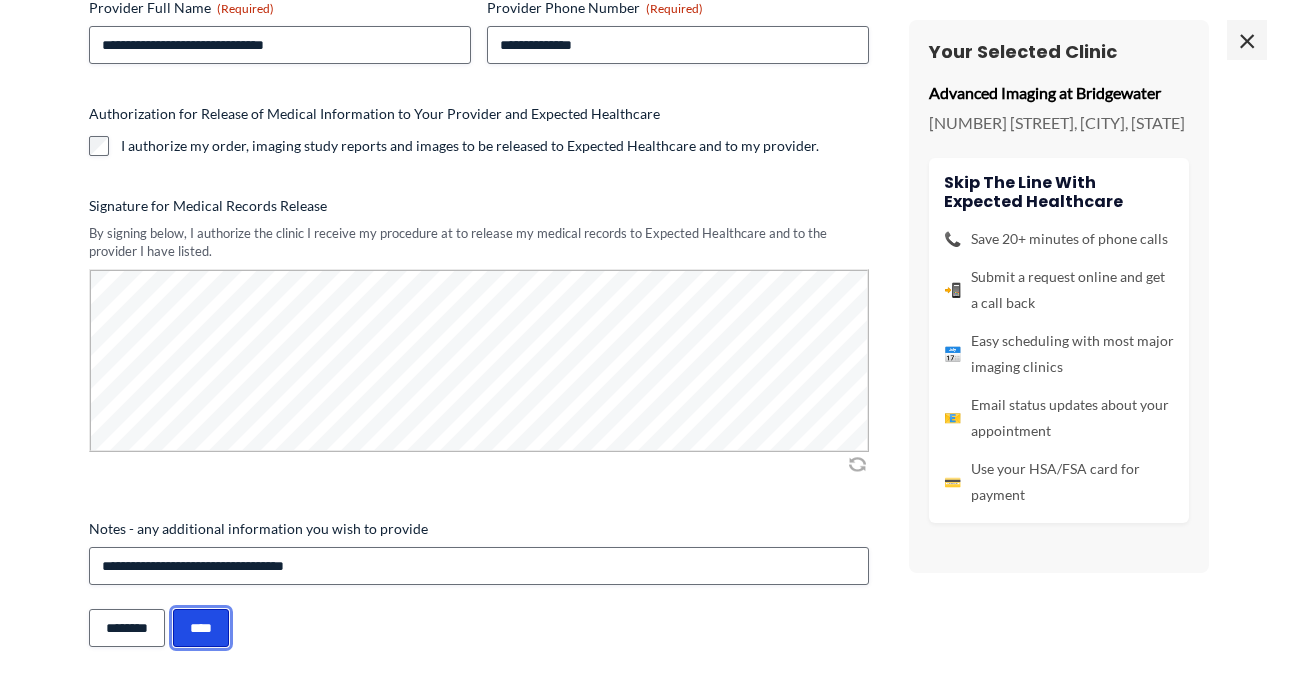 click on "****" at bounding box center [201, 628] 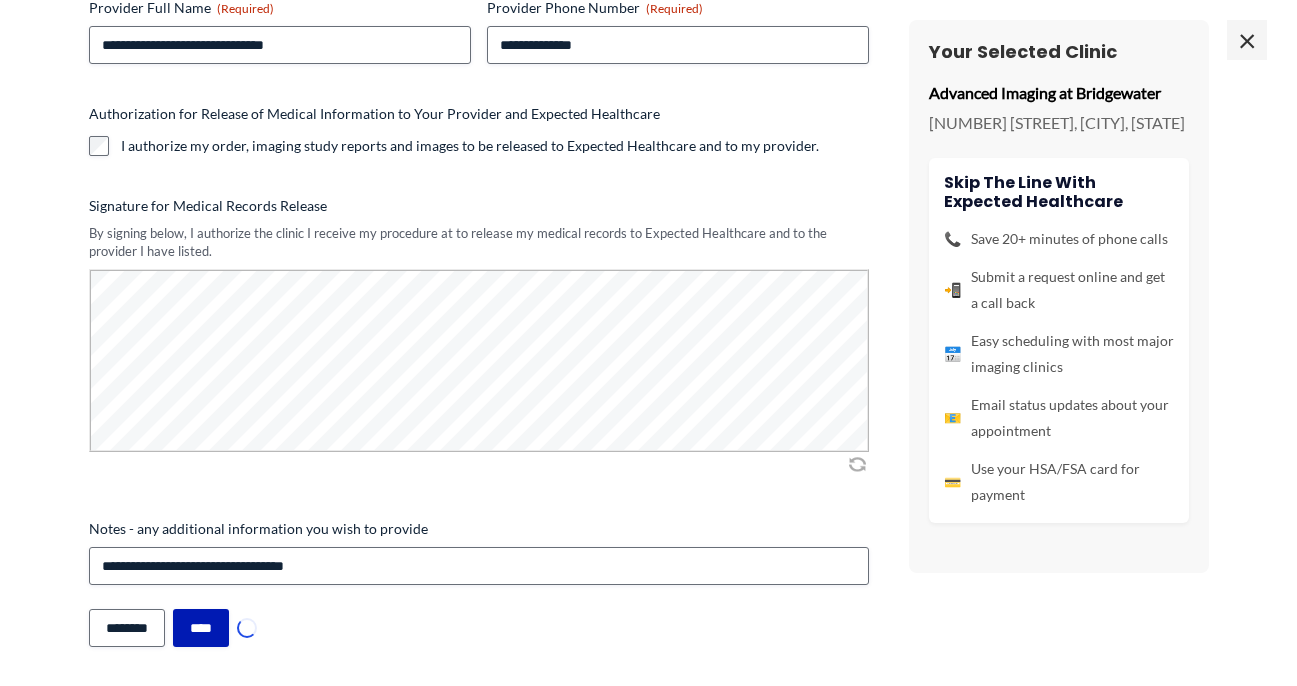 scroll, scrollTop: 1460, scrollLeft: 0, axis: vertical 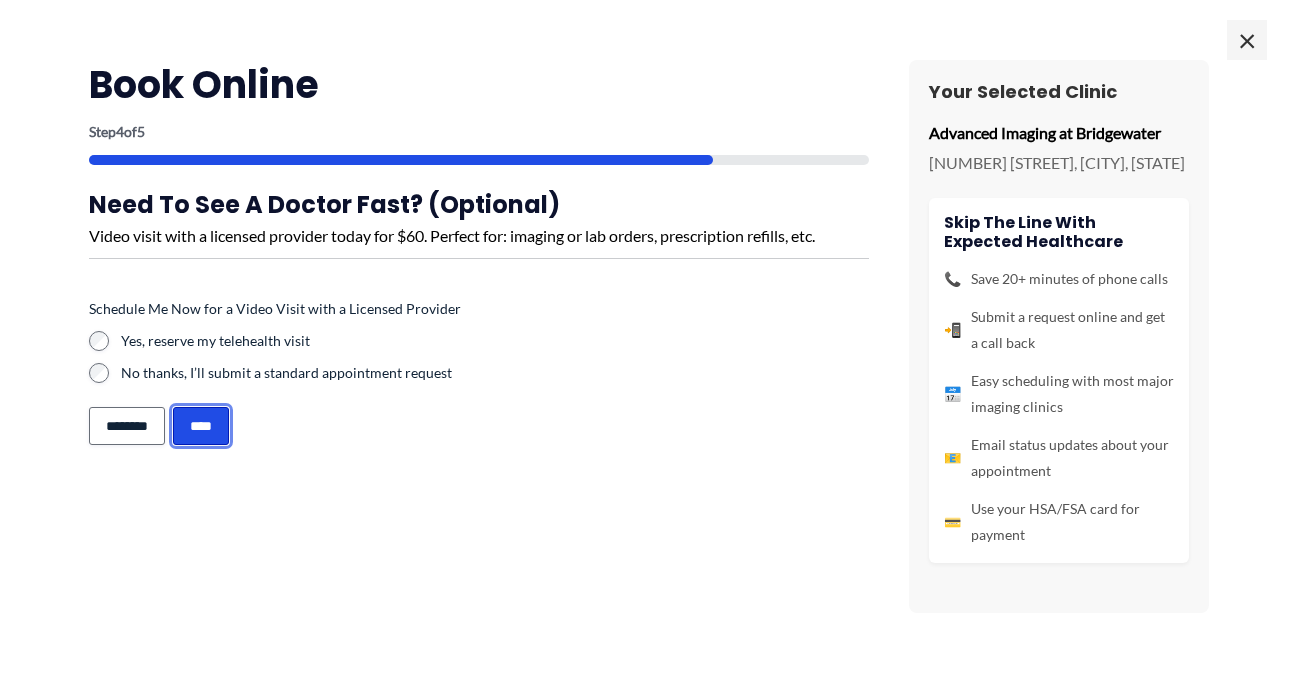 click on "****" at bounding box center (201, 426) 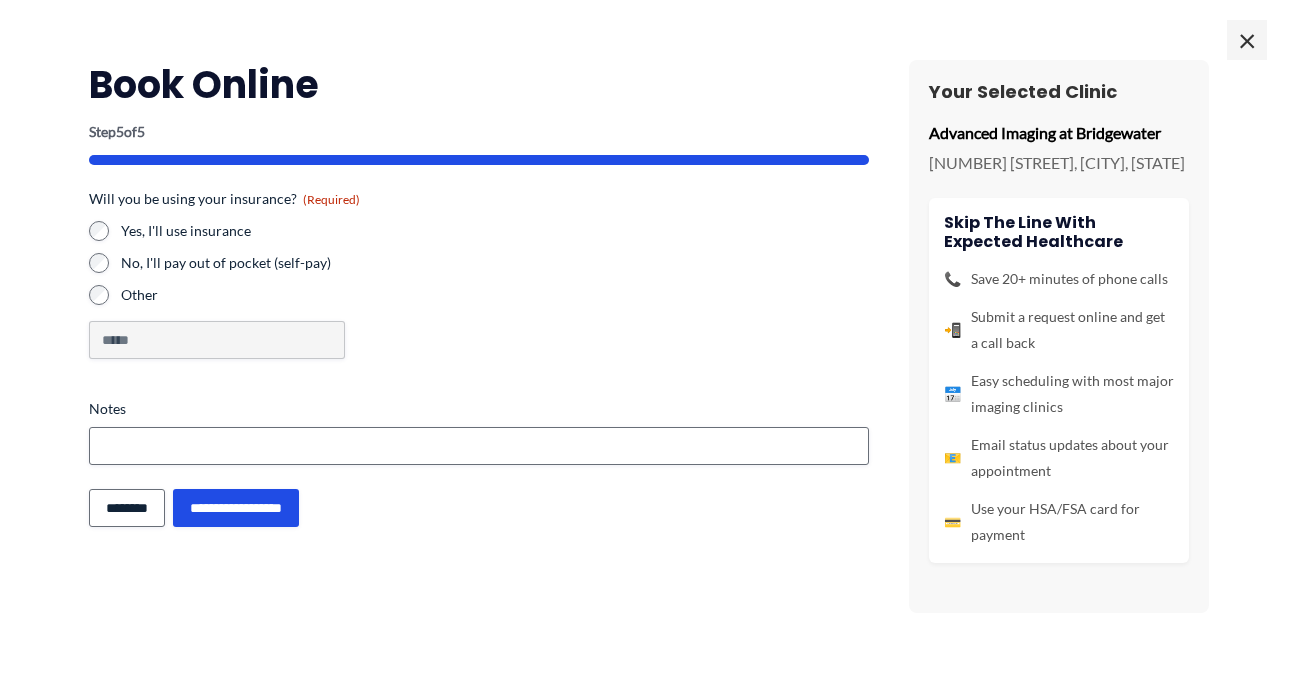scroll, scrollTop: 1407, scrollLeft: 0, axis: vertical 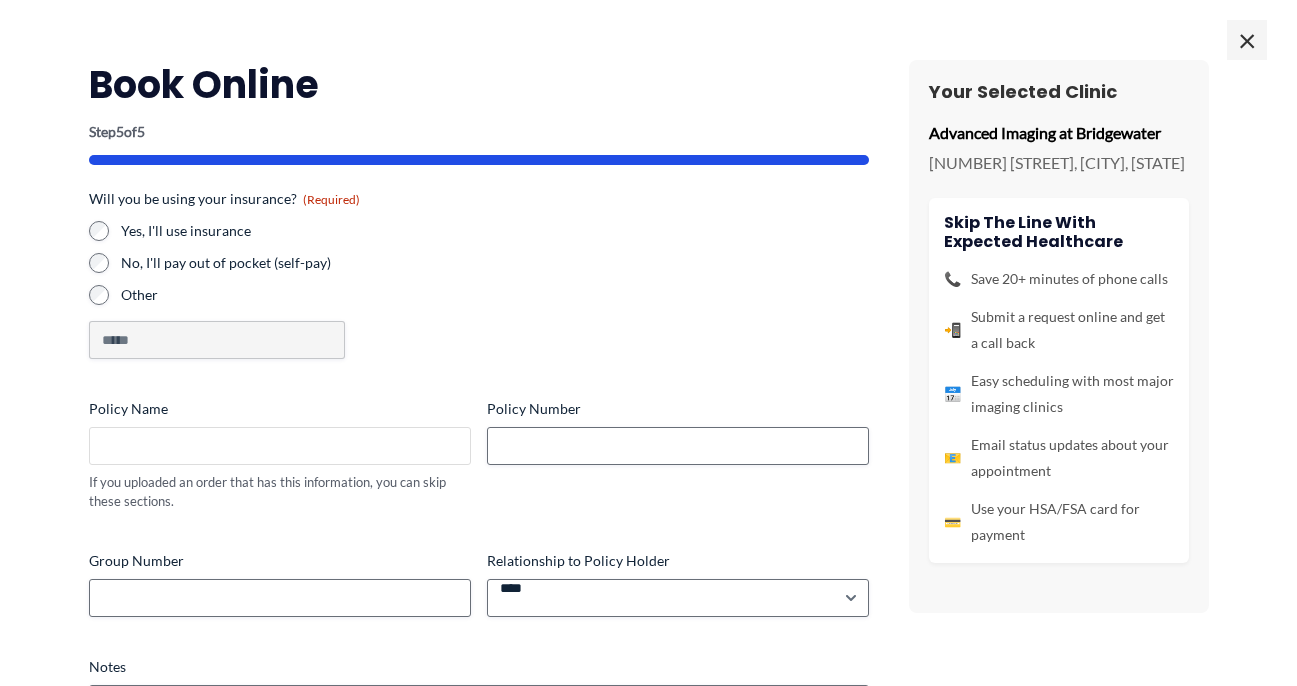click on "Policy Name" at bounding box center (280, 446) 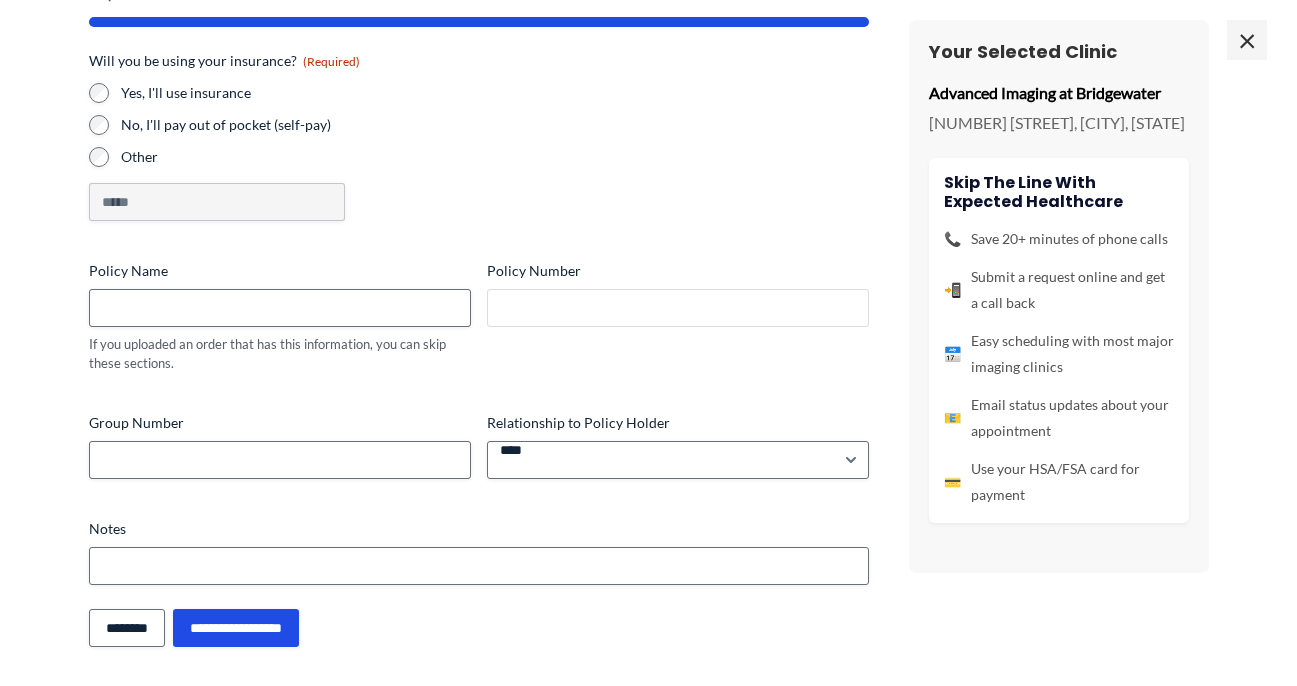 click on "Policy Number" at bounding box center (678, 308) 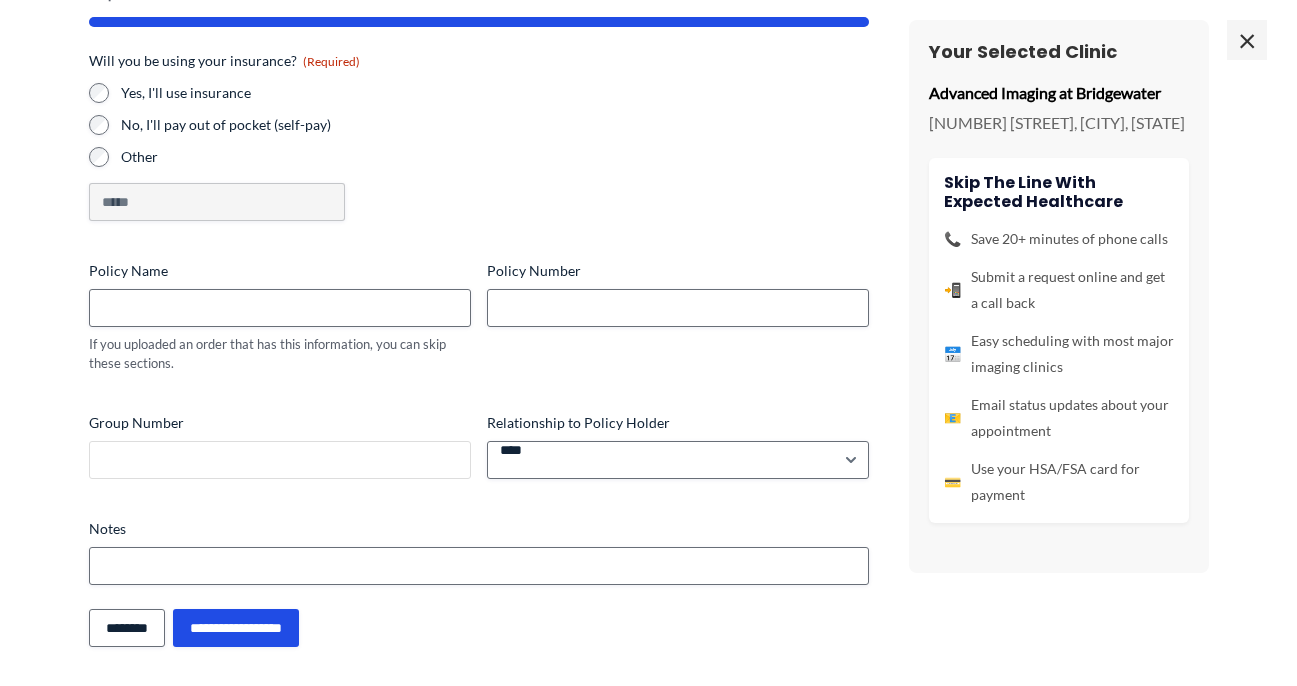 click on "Group Number" at bounding box center [280, 460] 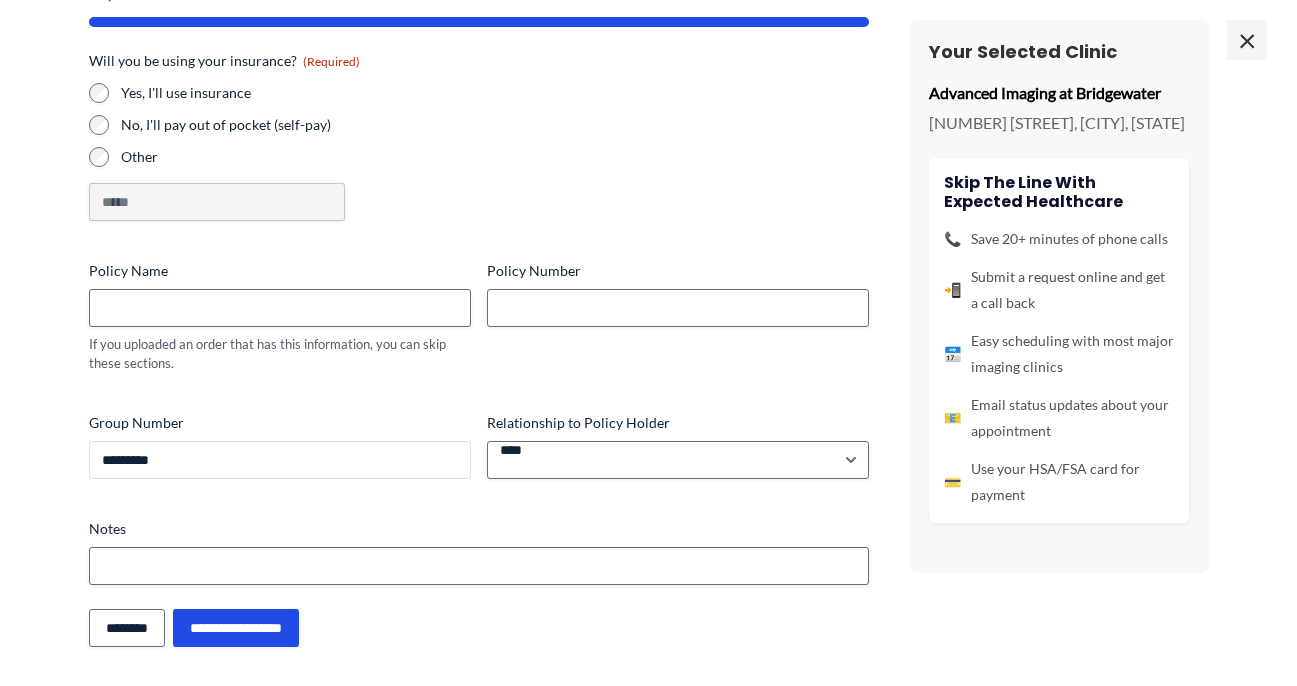 type on "*********" 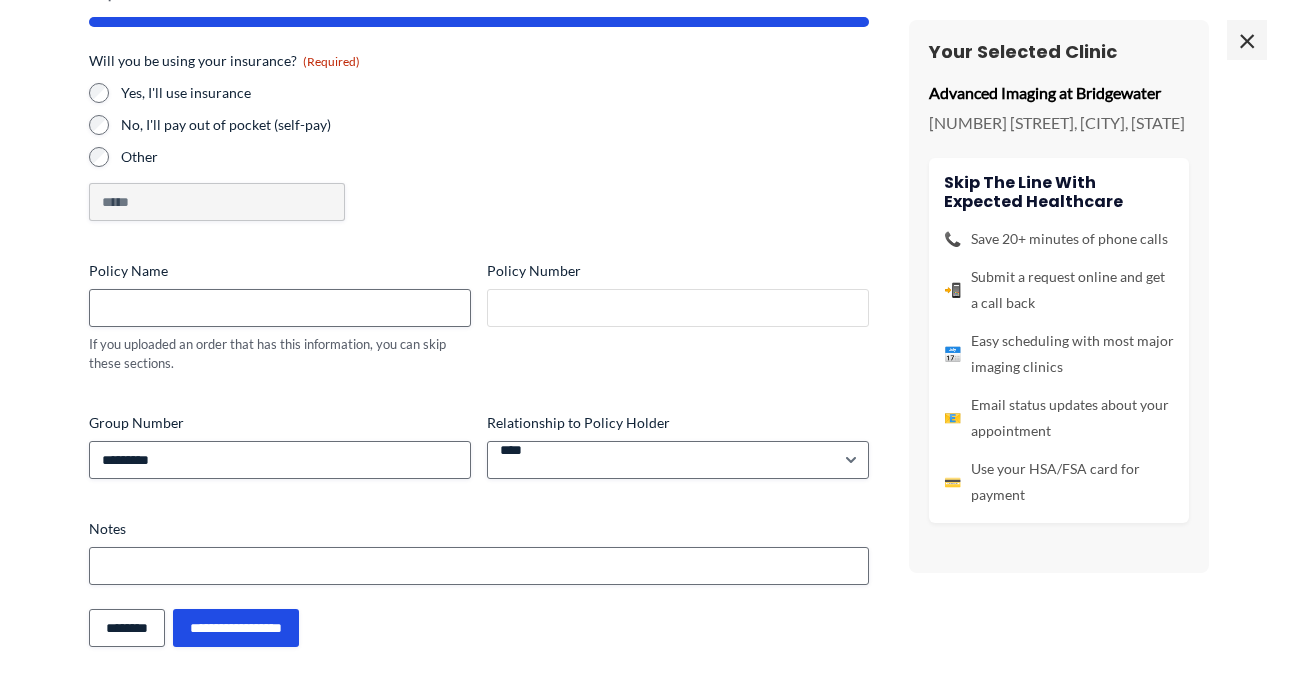 click on "Policy Number" at bounding box center [678, 308] 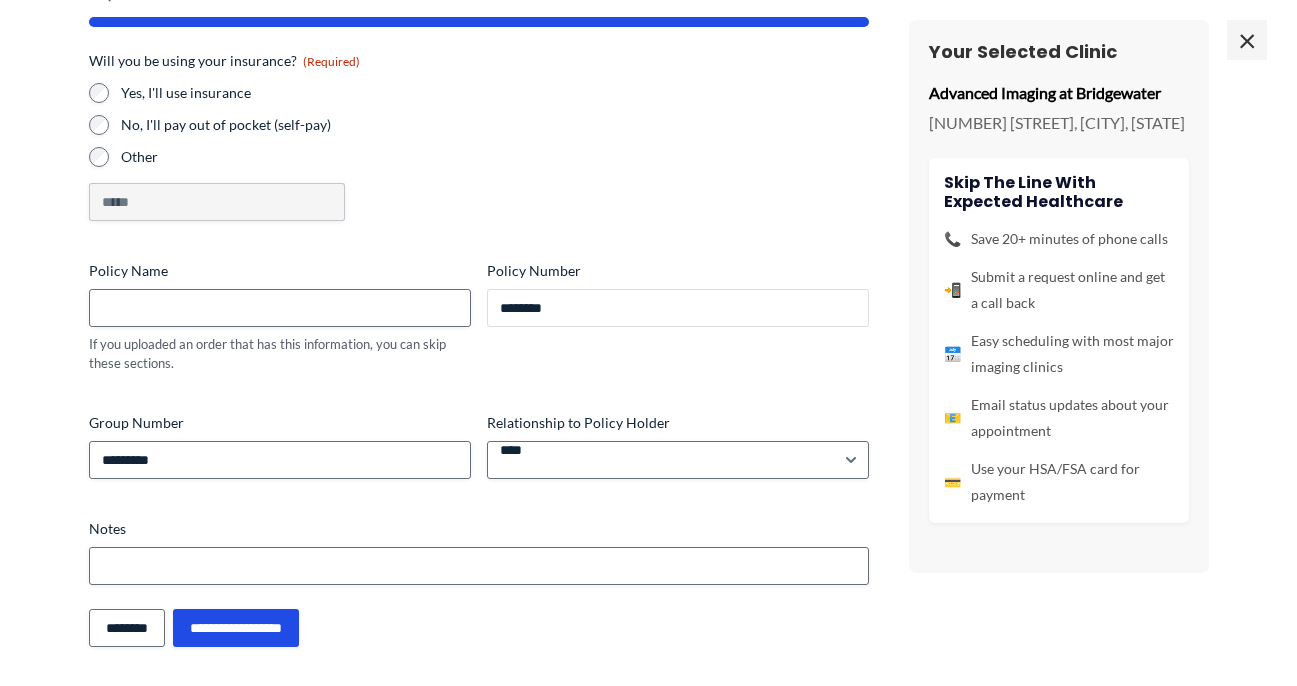 type on "********" 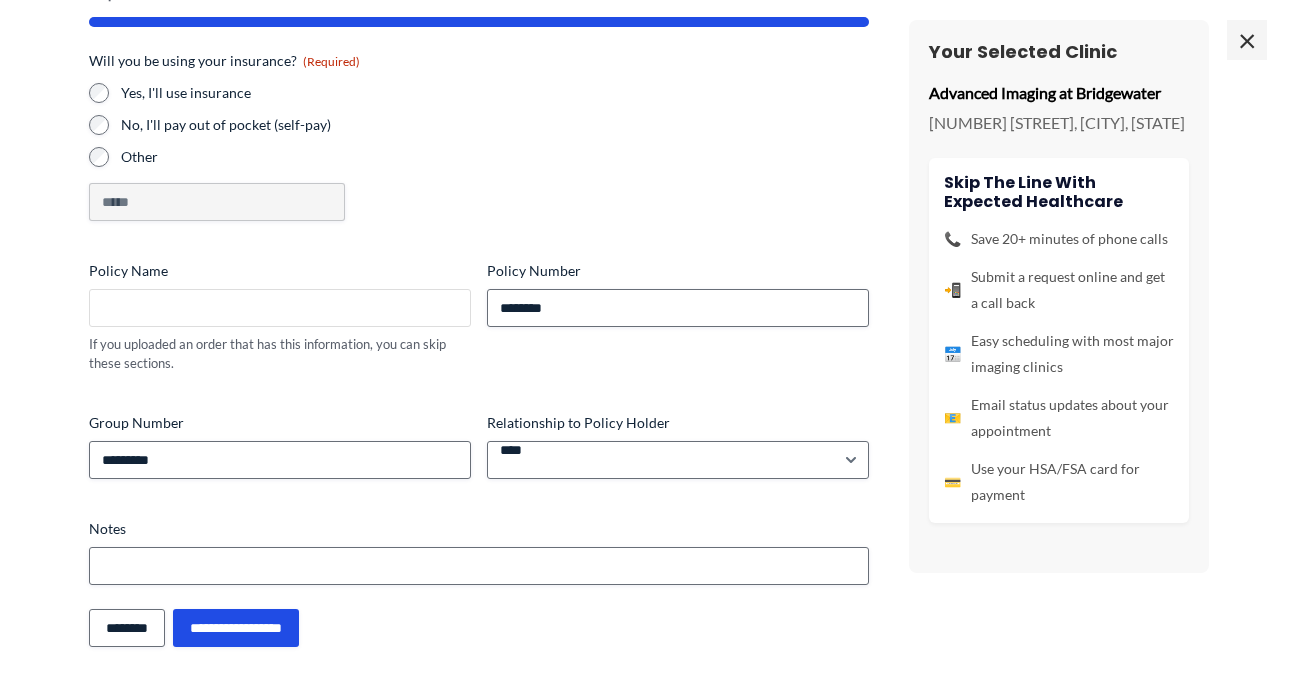 click on "Policy Name" at bounding box center [280, 308] 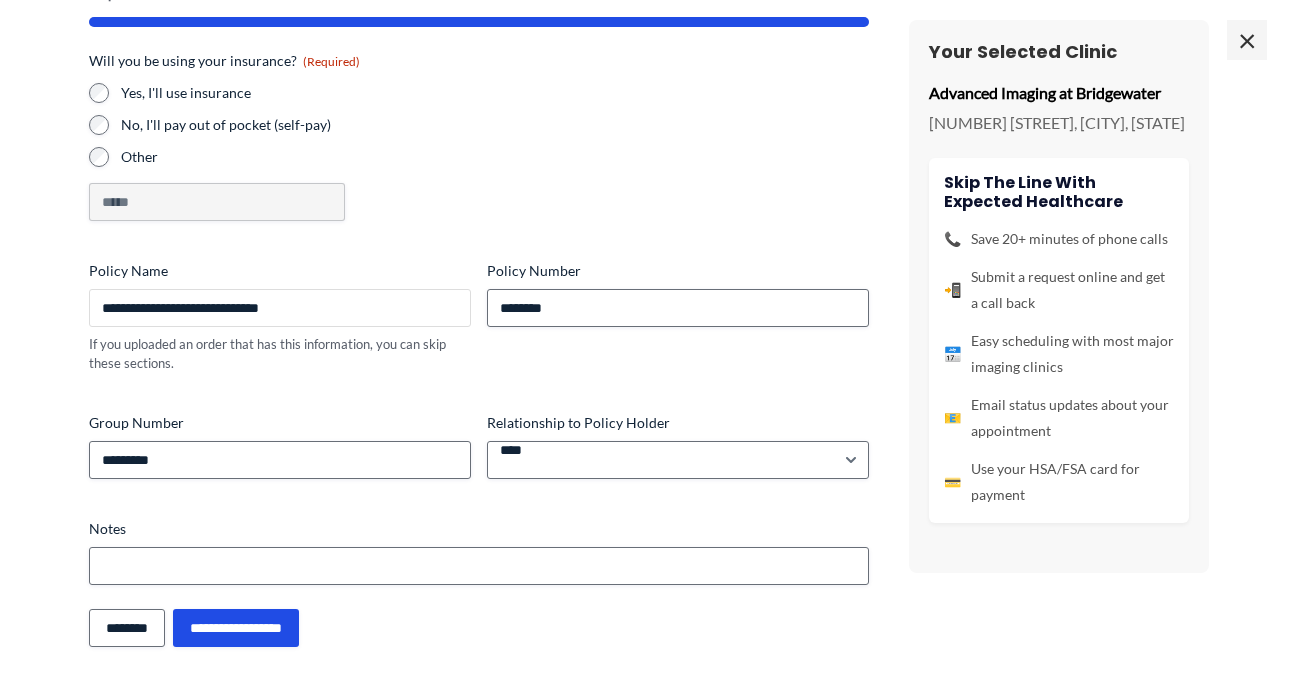 click on "**********" at bounding box center [280, 308] 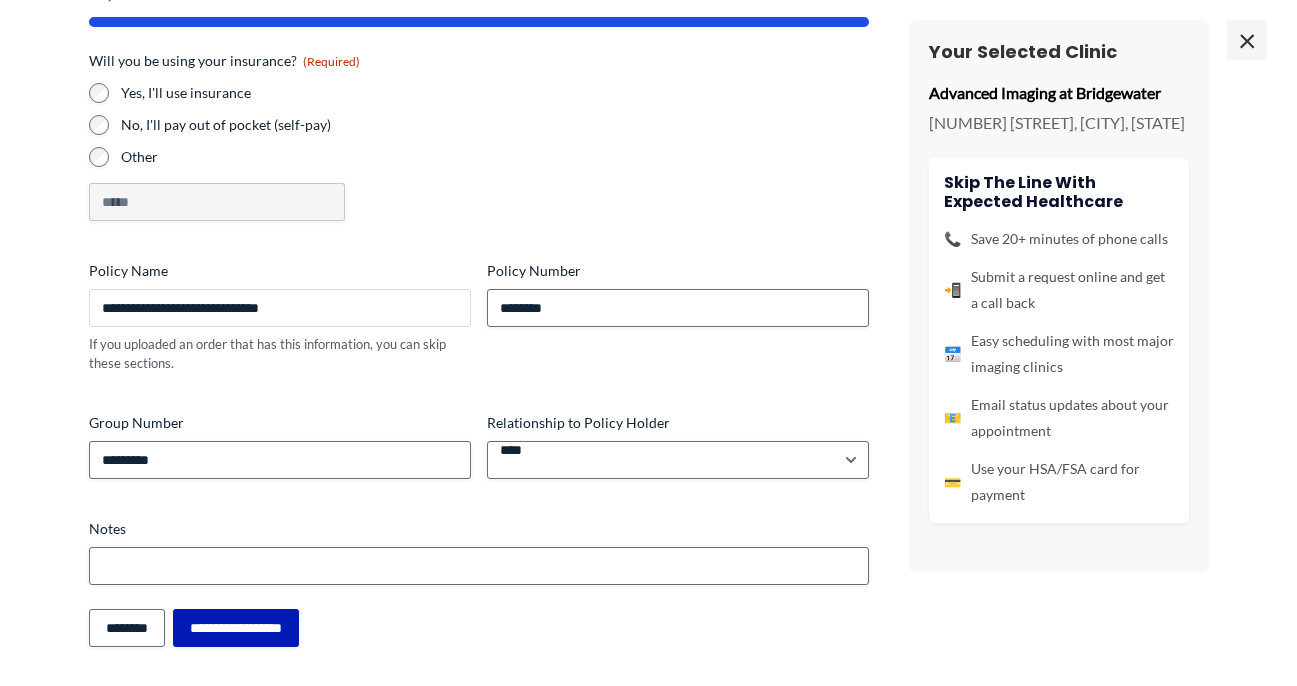 type on "**********" 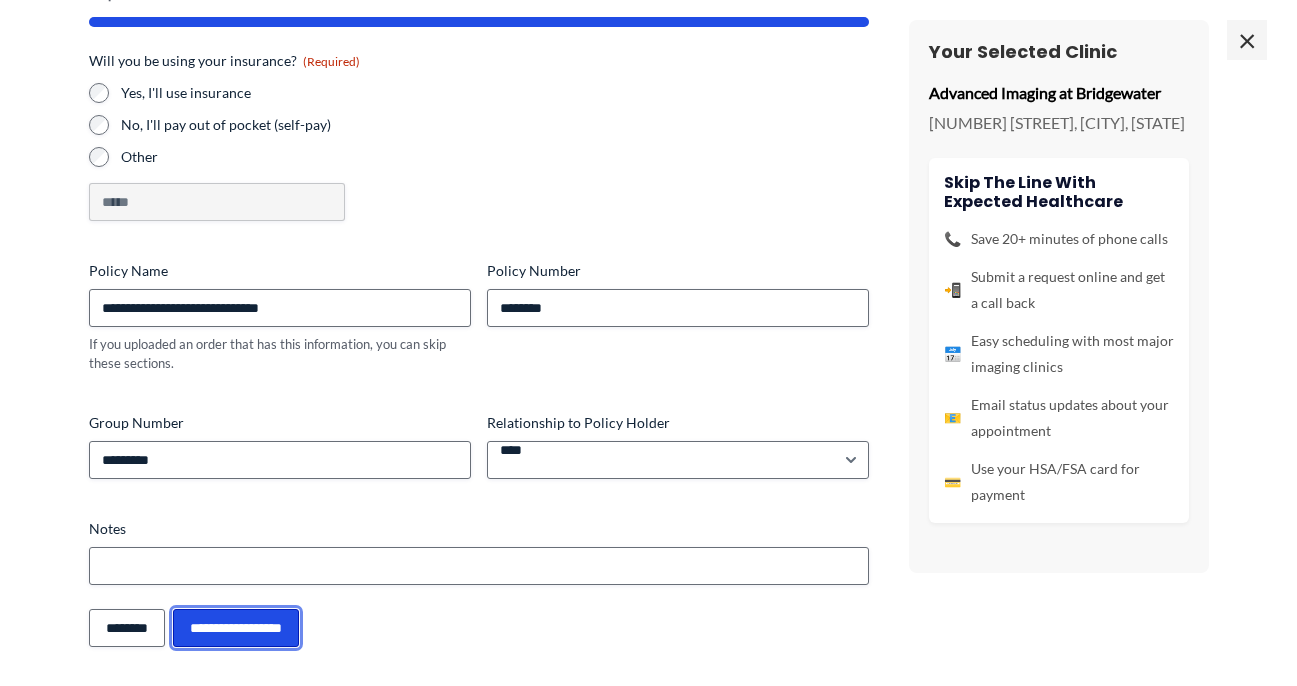 click on "**********" at bounding box center [236, 628] 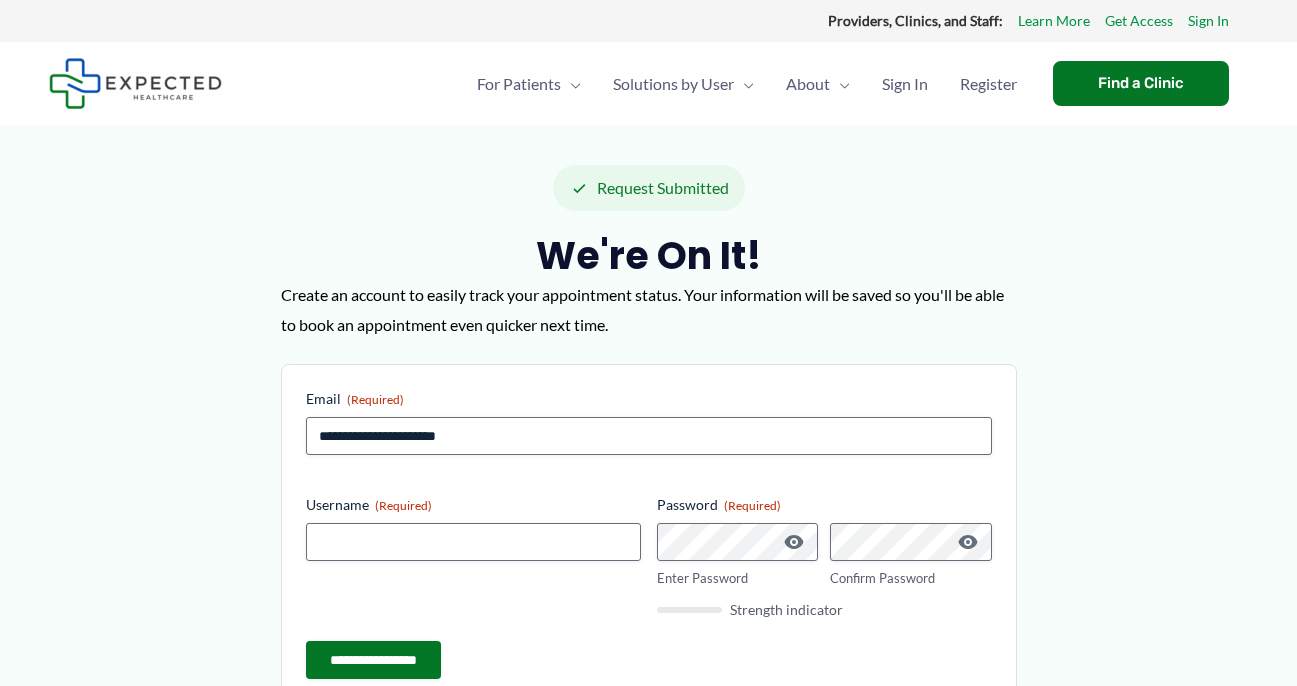 scroll, scrollTop: 0, scrollLeft: 0, axis: both 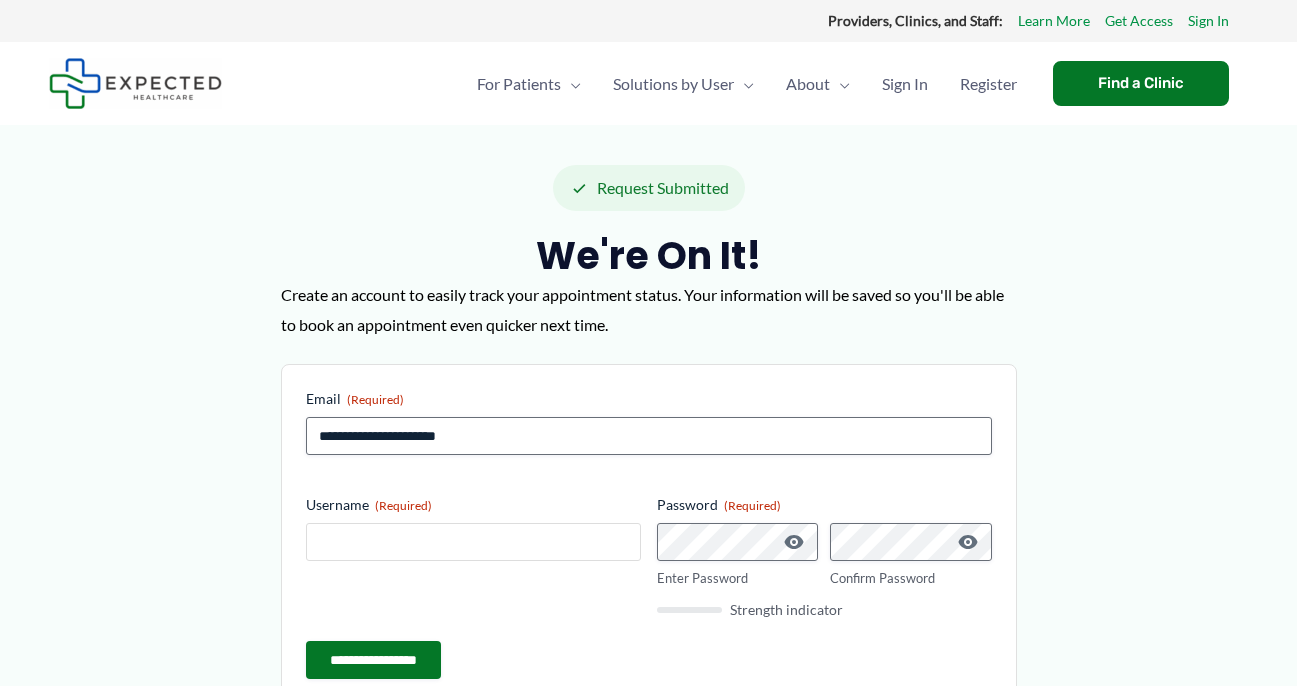 click on "Username (Required)" at bounding box center (473, 542) 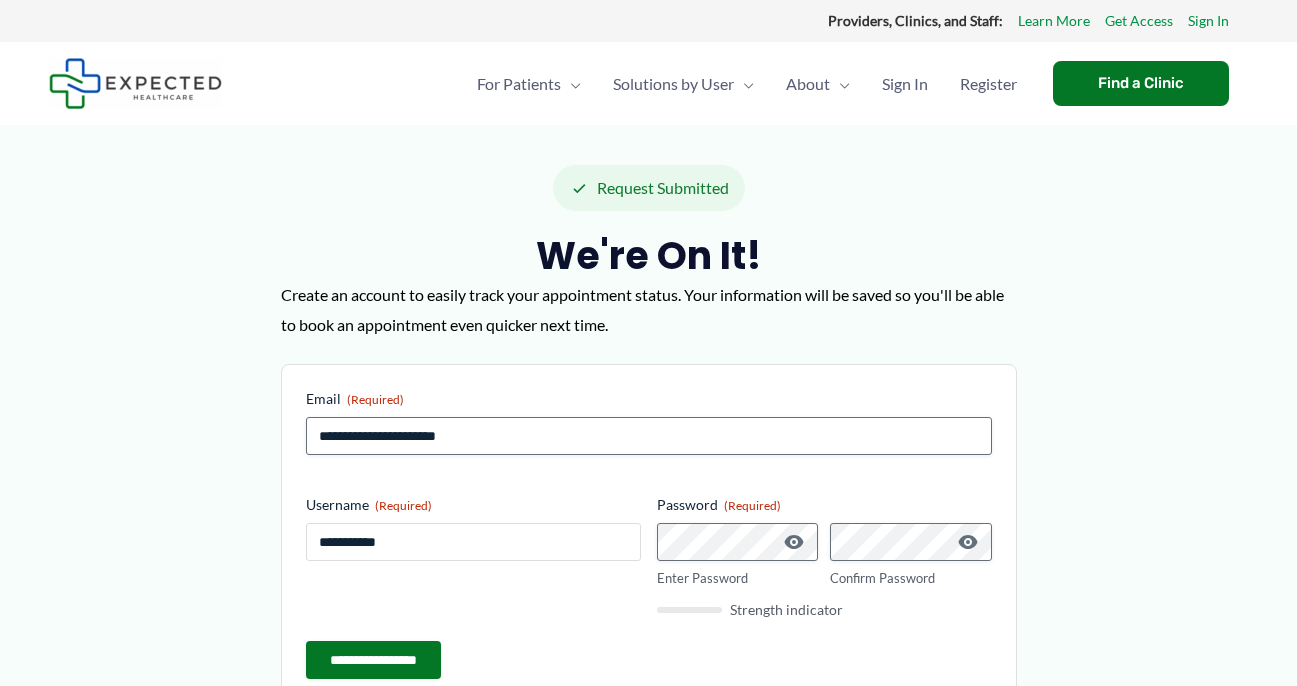 type on "**********" 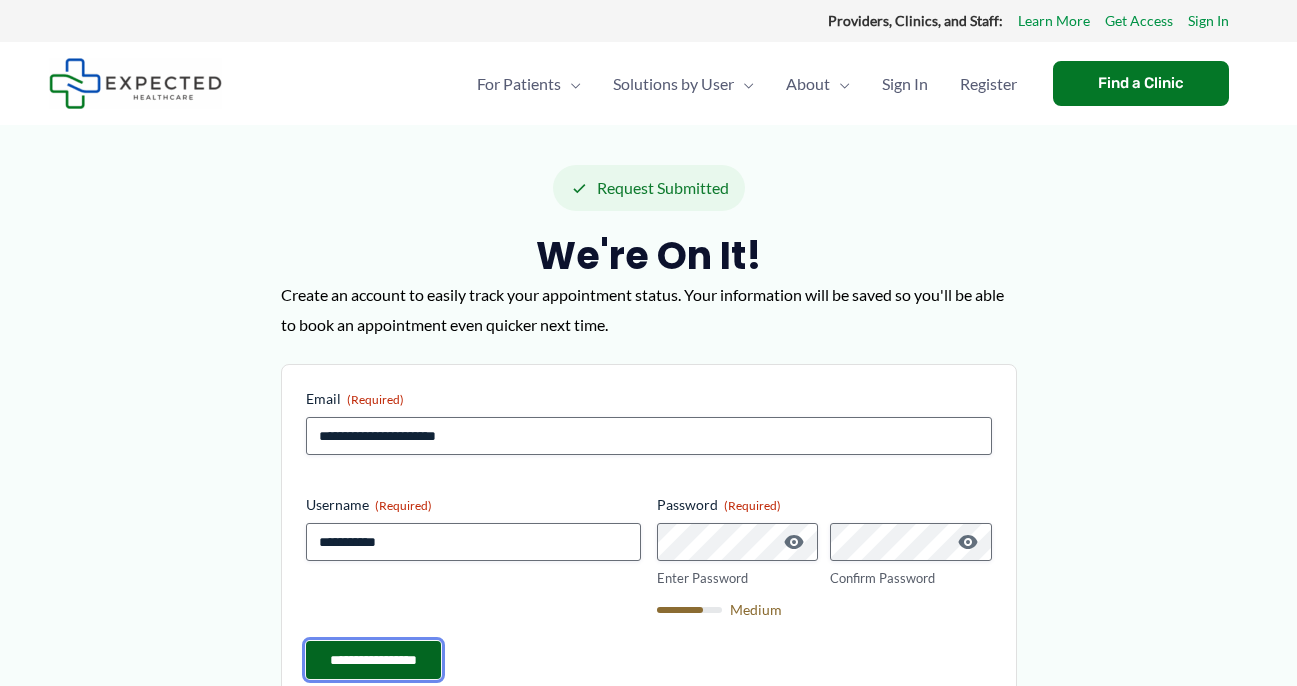 click on "**********" at bounding box center (373, 660) 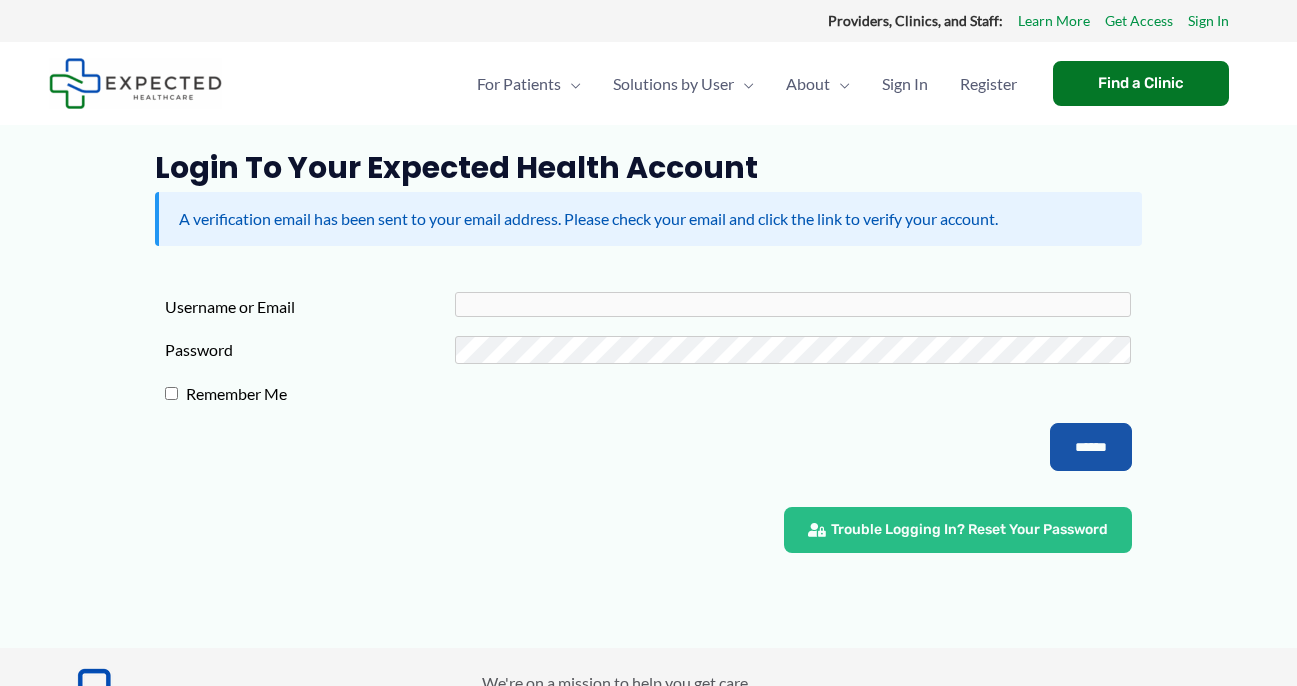 scroll, scrollTop: 0, scrollLeft: 0, axis: both 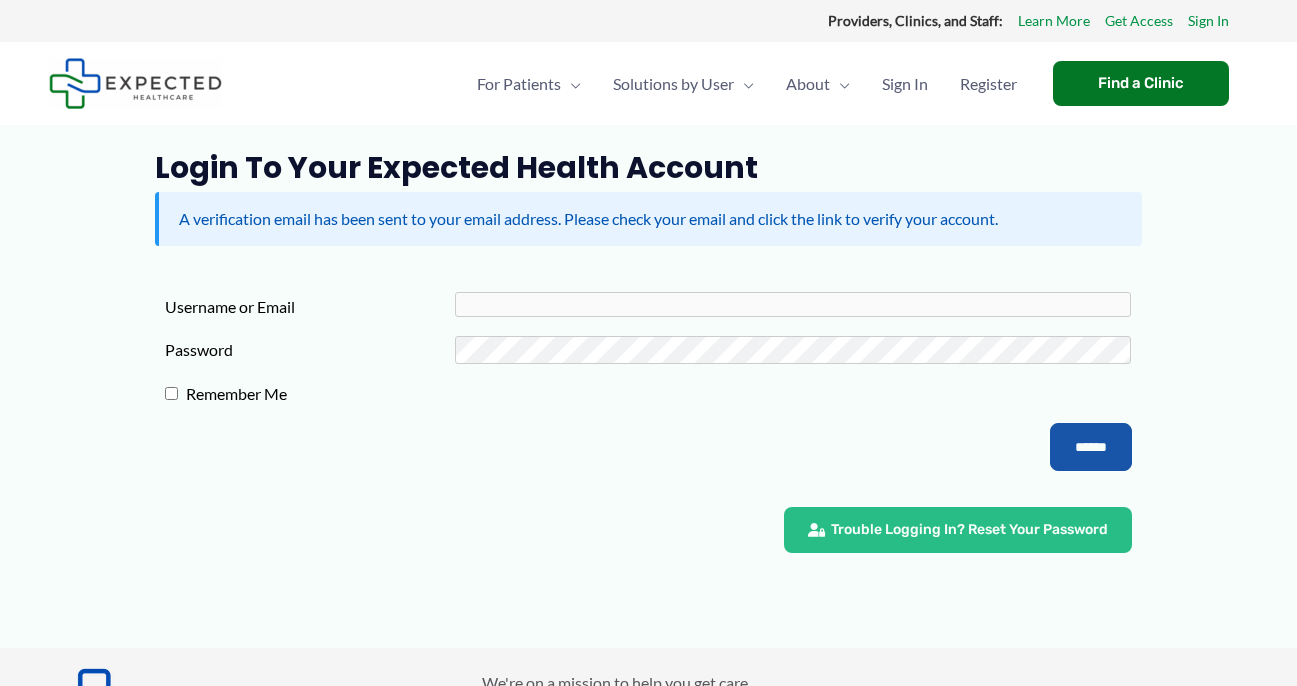 click on "******" at bounding box center (648, 447) 